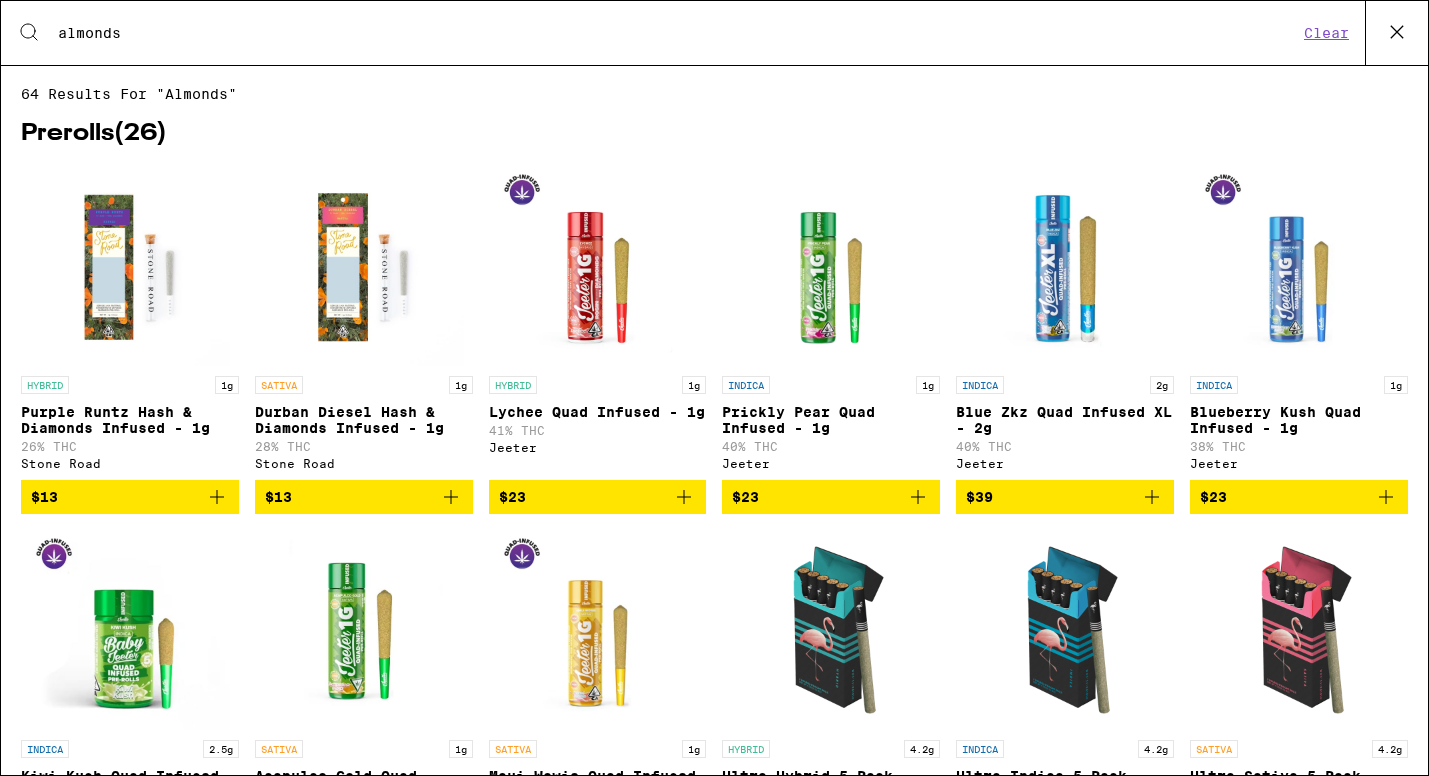 scroll, scrollTop: 0, scrollLeft: 0, axis: both 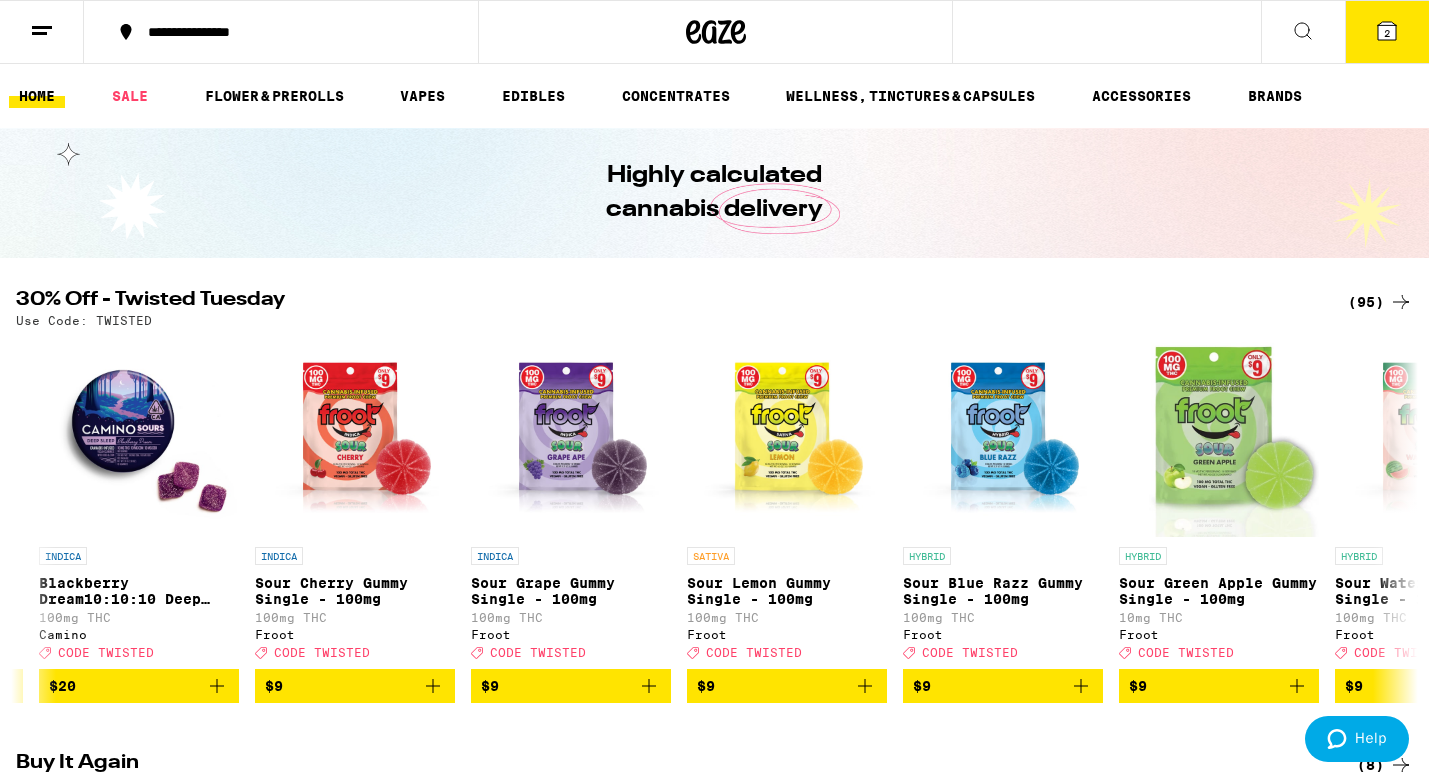 click on "2" at bounding box center [1387, 32] 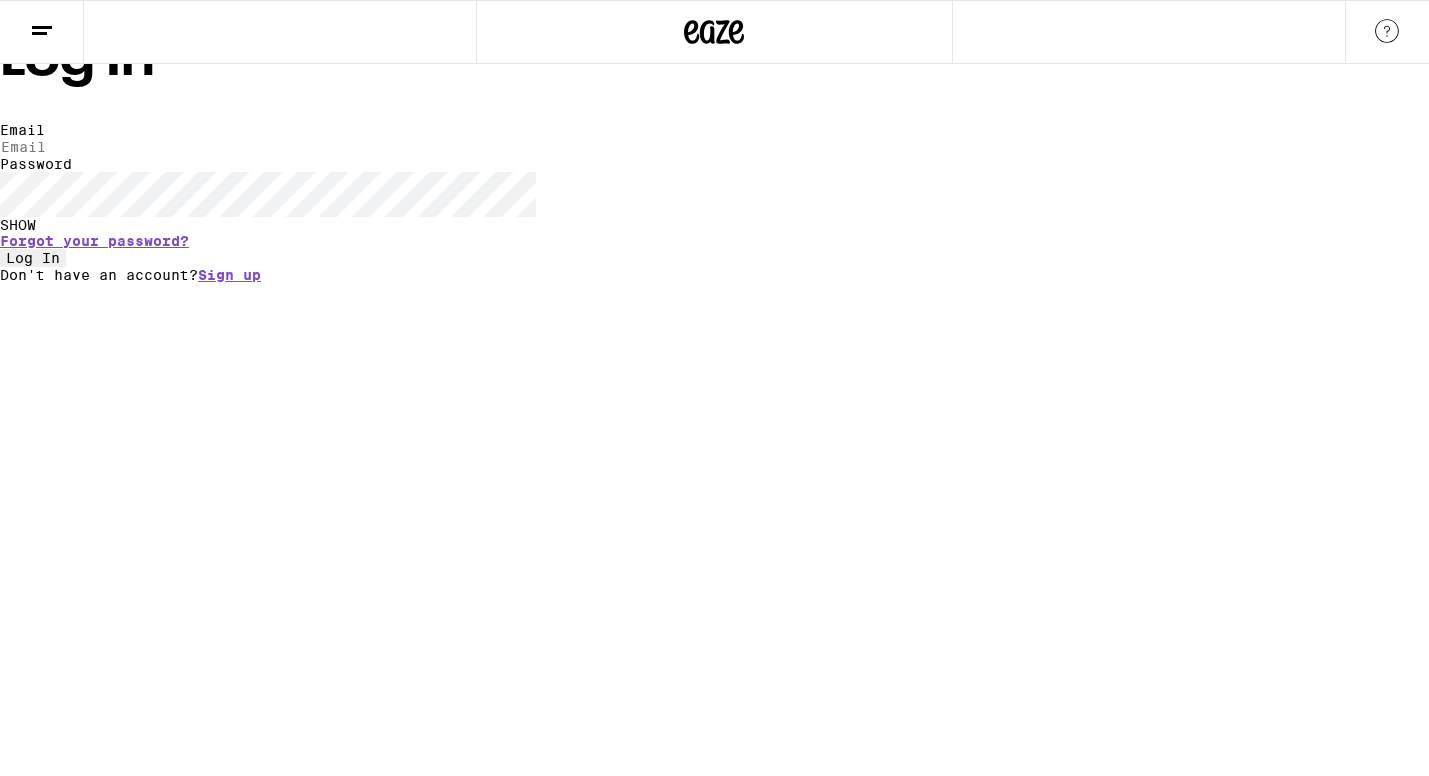 type on "hanna87923@Yahoo.de" 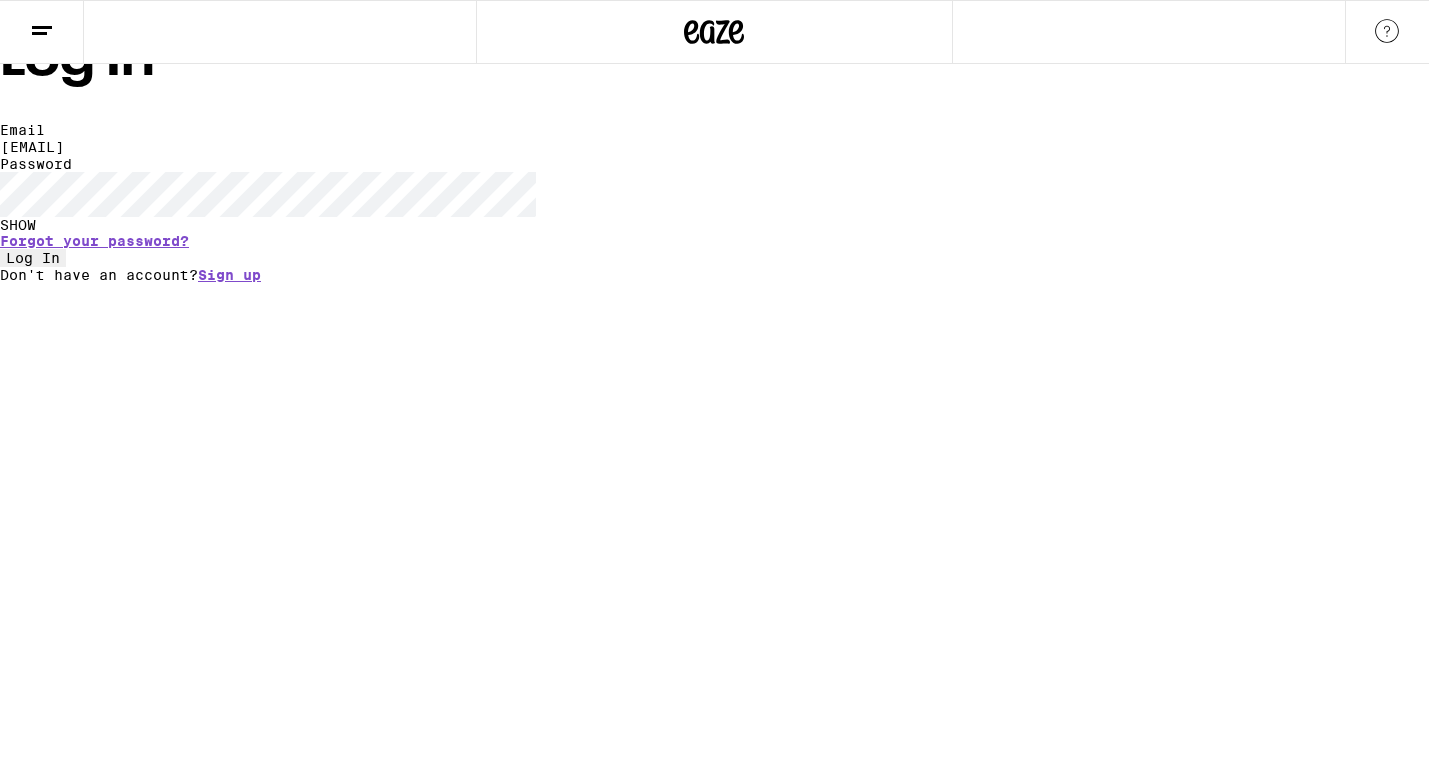 click on "Email Email hanna87923@Yahoo.de Password Password SHOW Forgot your password? Log In Don't have an account? Sign up" at bounding box center [714, 202] 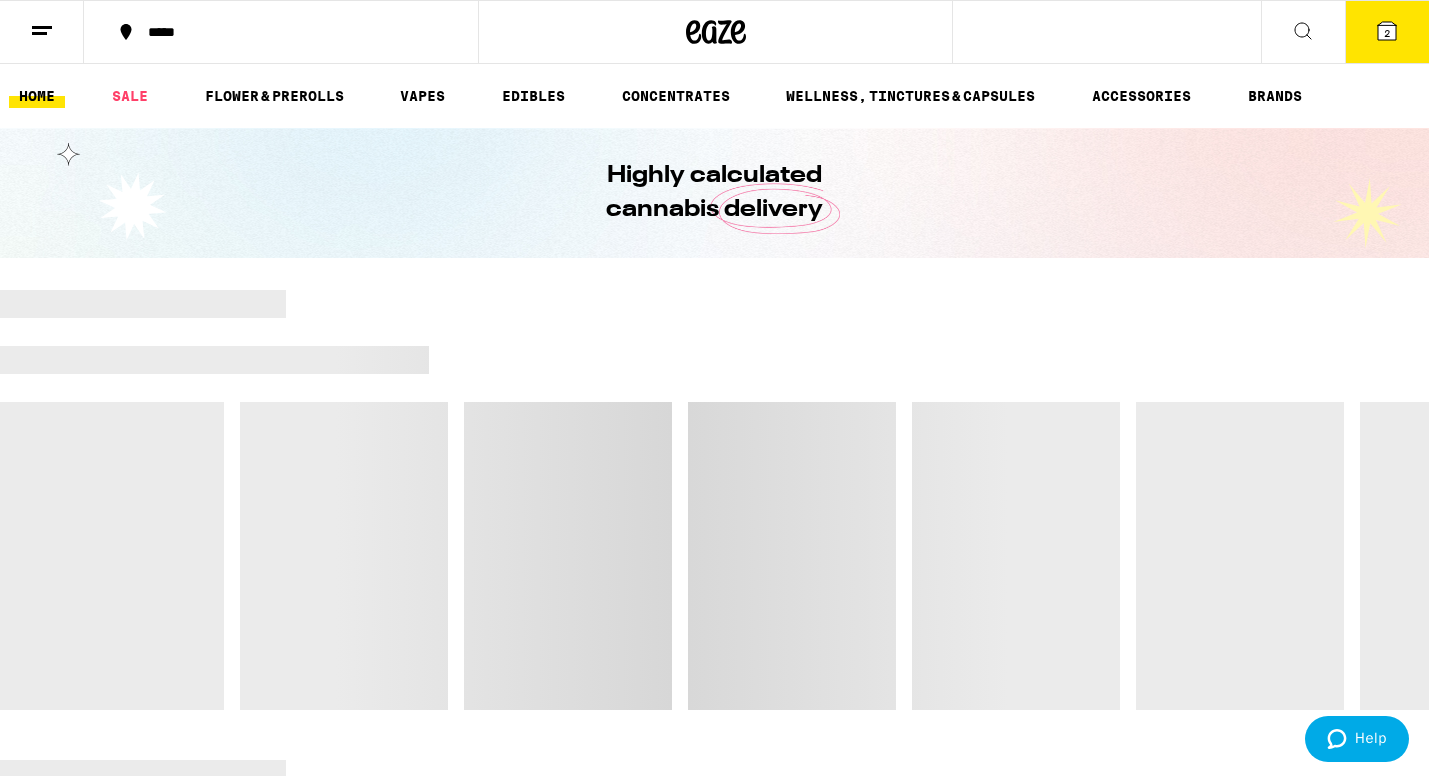 click 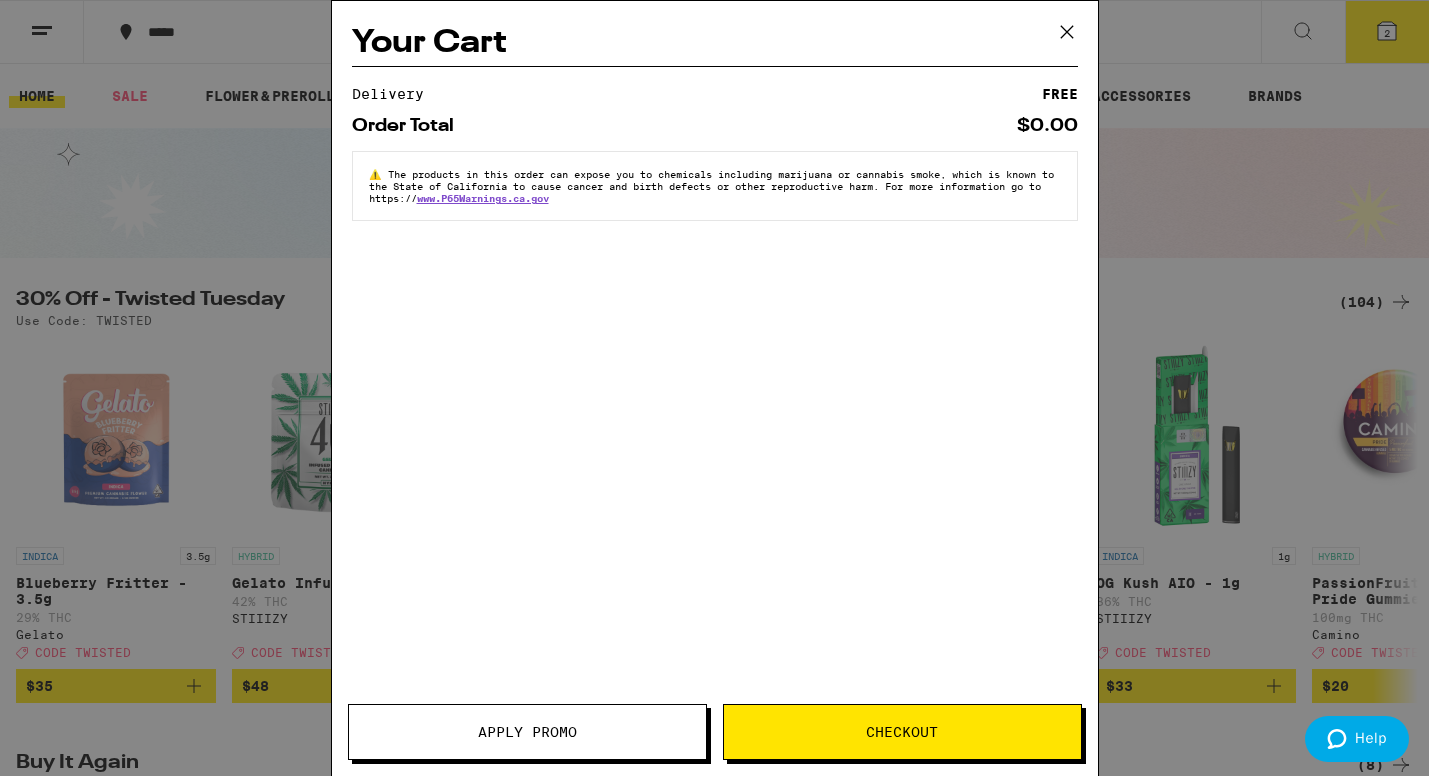 click on "Your Cart Delivery FREE Order Total $0.00 ⚠️ The products in this order can expose you to chemicals including marijuana or cannabis smoke, which is known to the State of California to cause cancer and birth defects or other reproductive harm. For more information go to https:// www.P65Warnings.ca.gov Apply Promo Checkout" at bounding box center (714, 388) 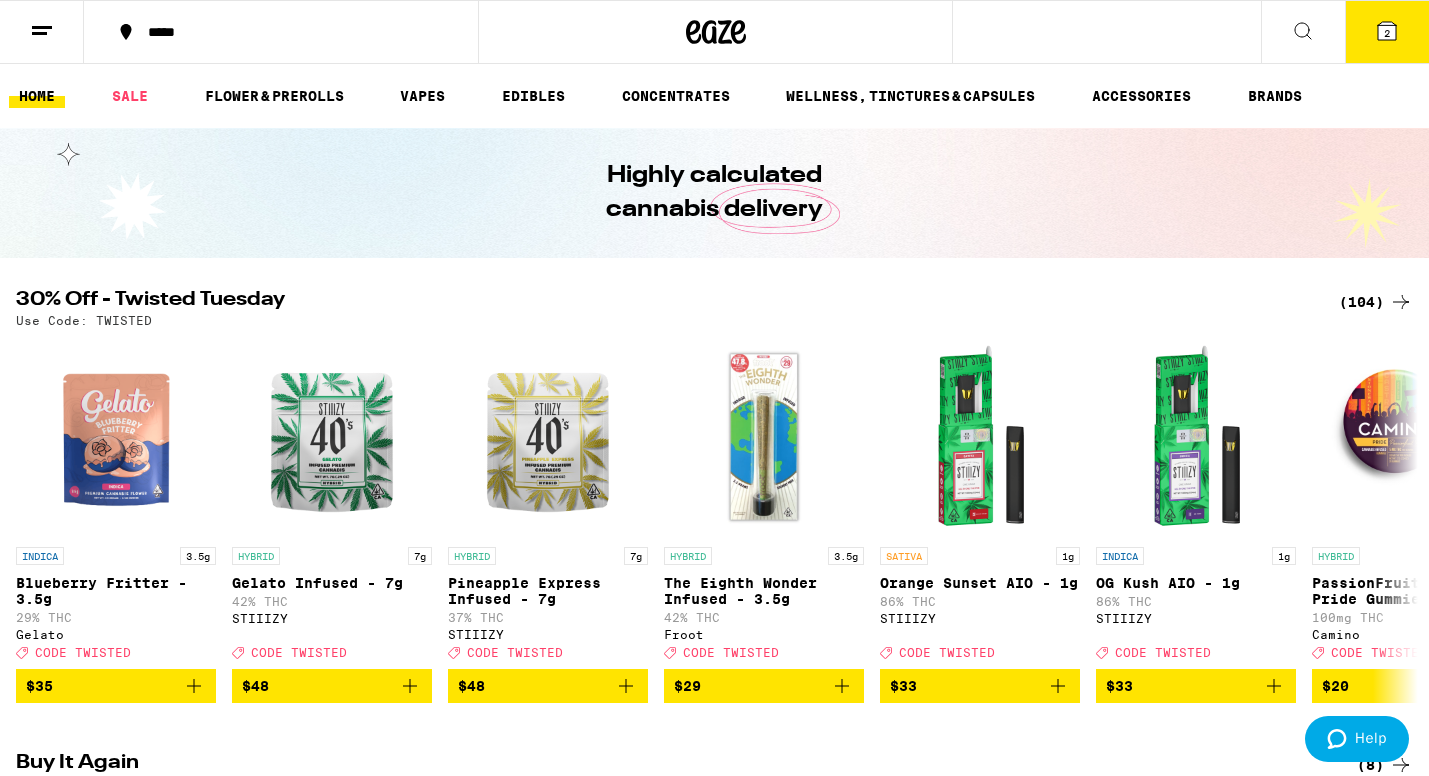 scroll, scrollTop: 0, scrollLeft: 0, axis: both 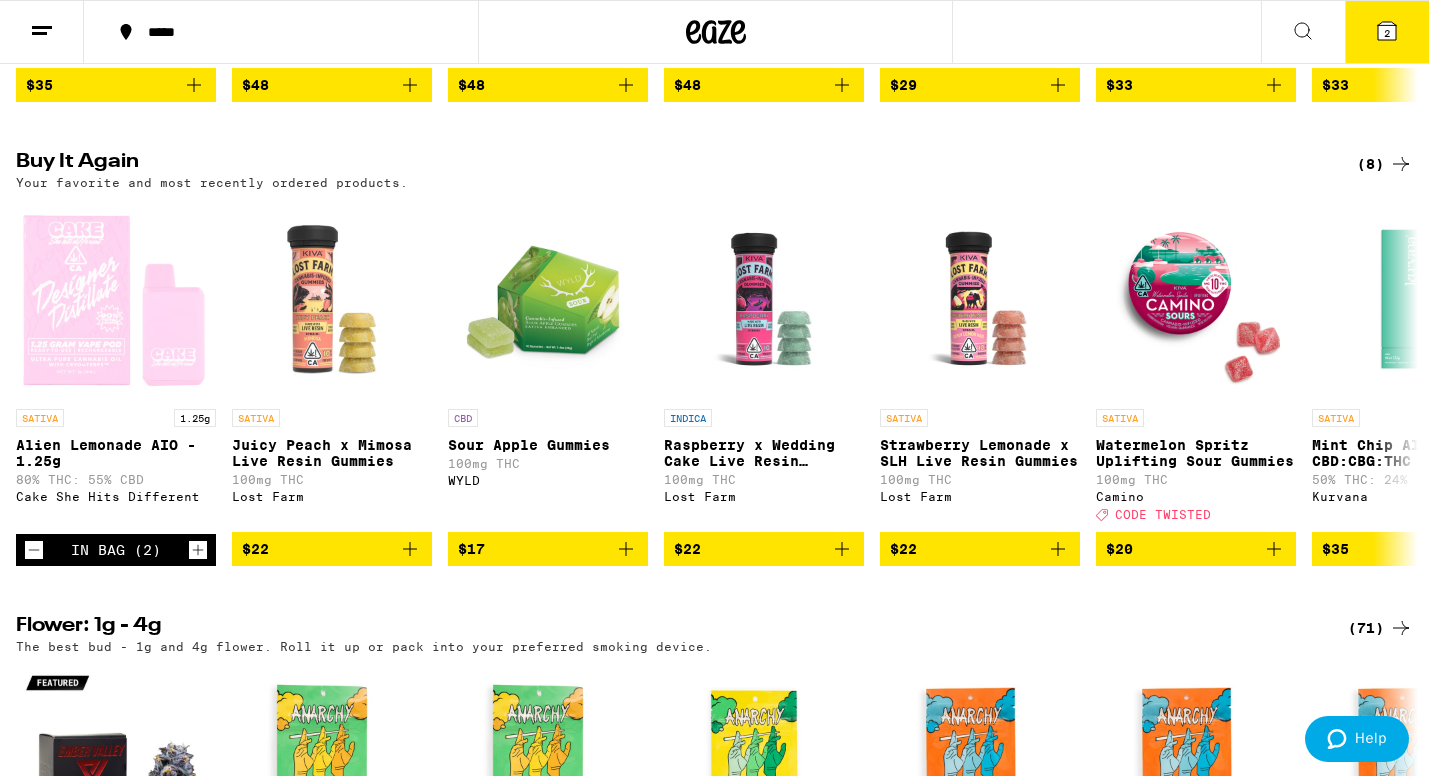 click 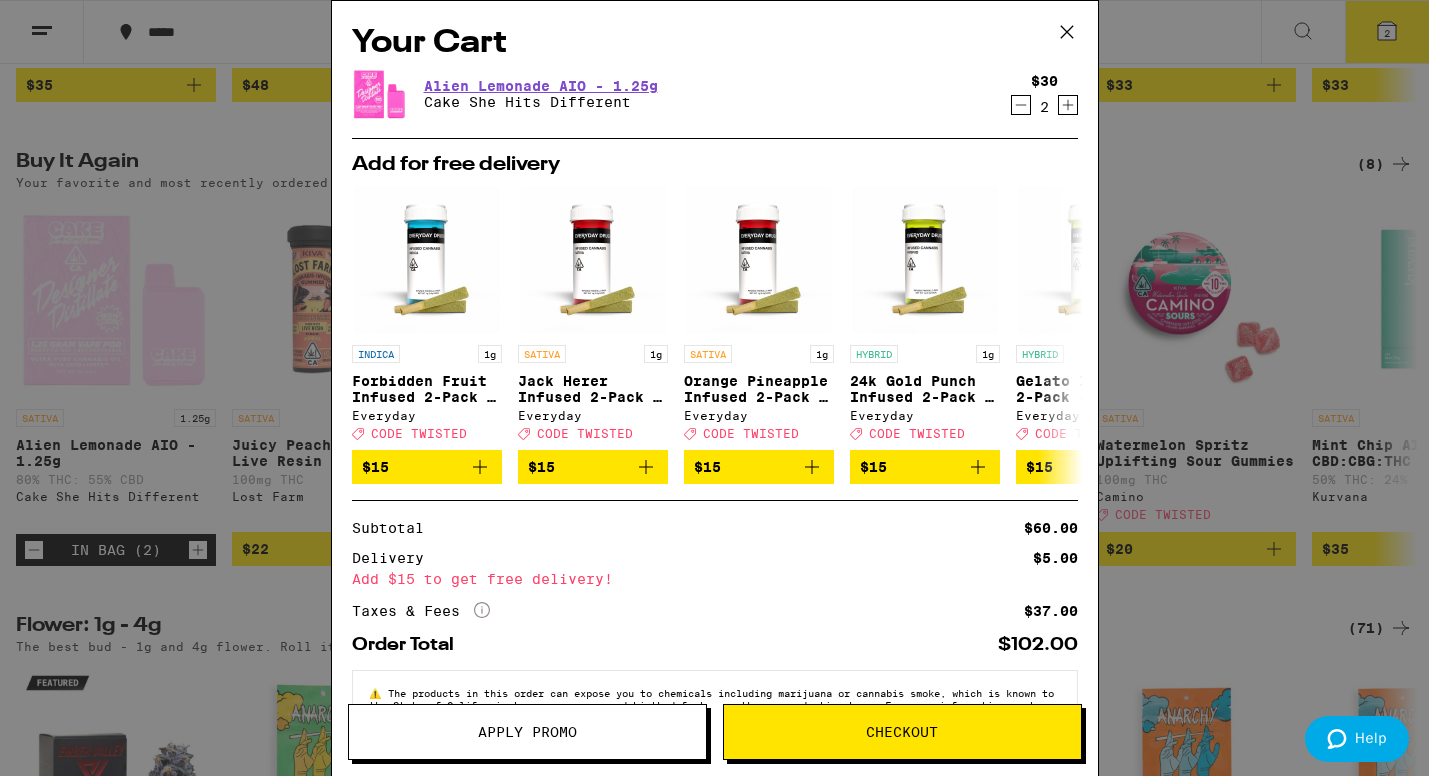 click on "Checkout" at bounding box center (902, 732) 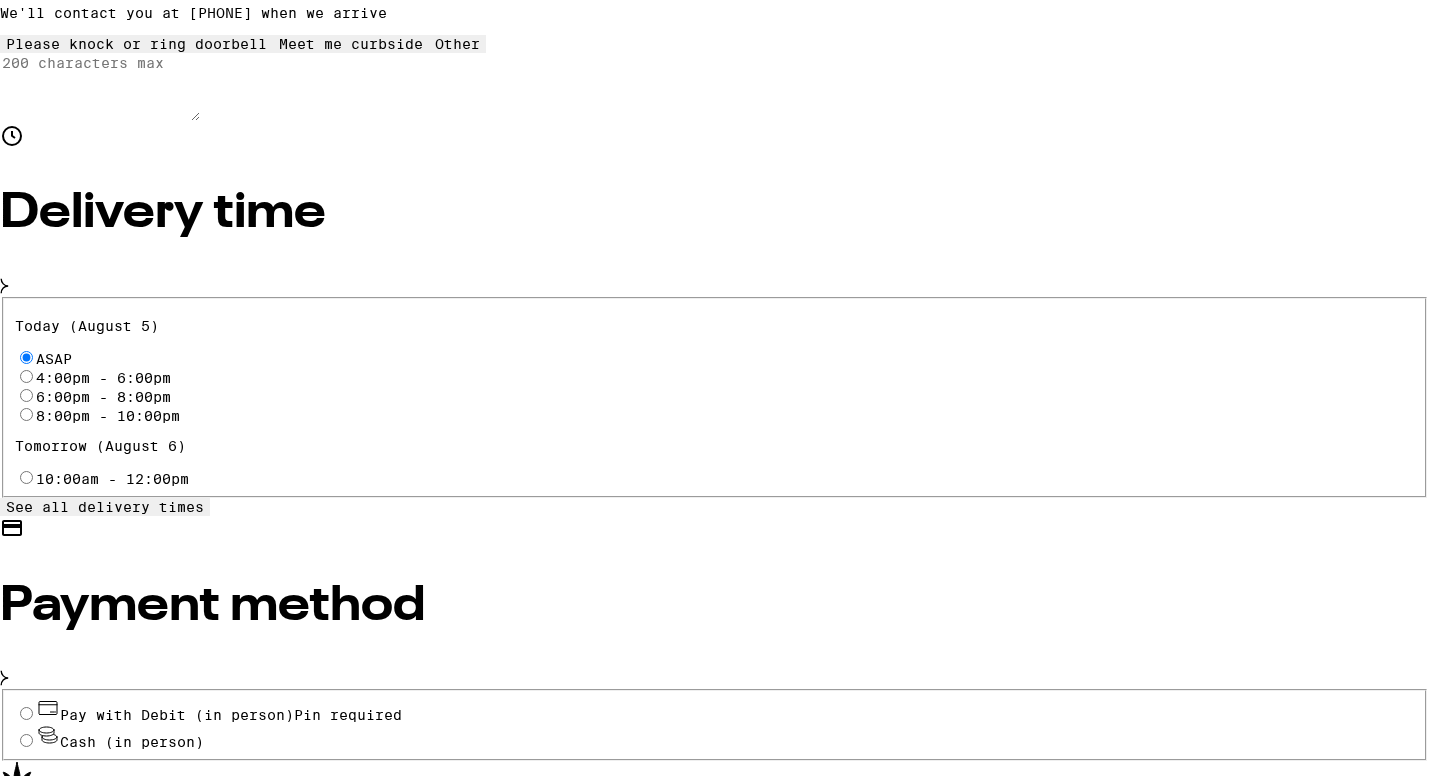 scroll, scrollTop: 0, scrollLeft: 0, axis: both 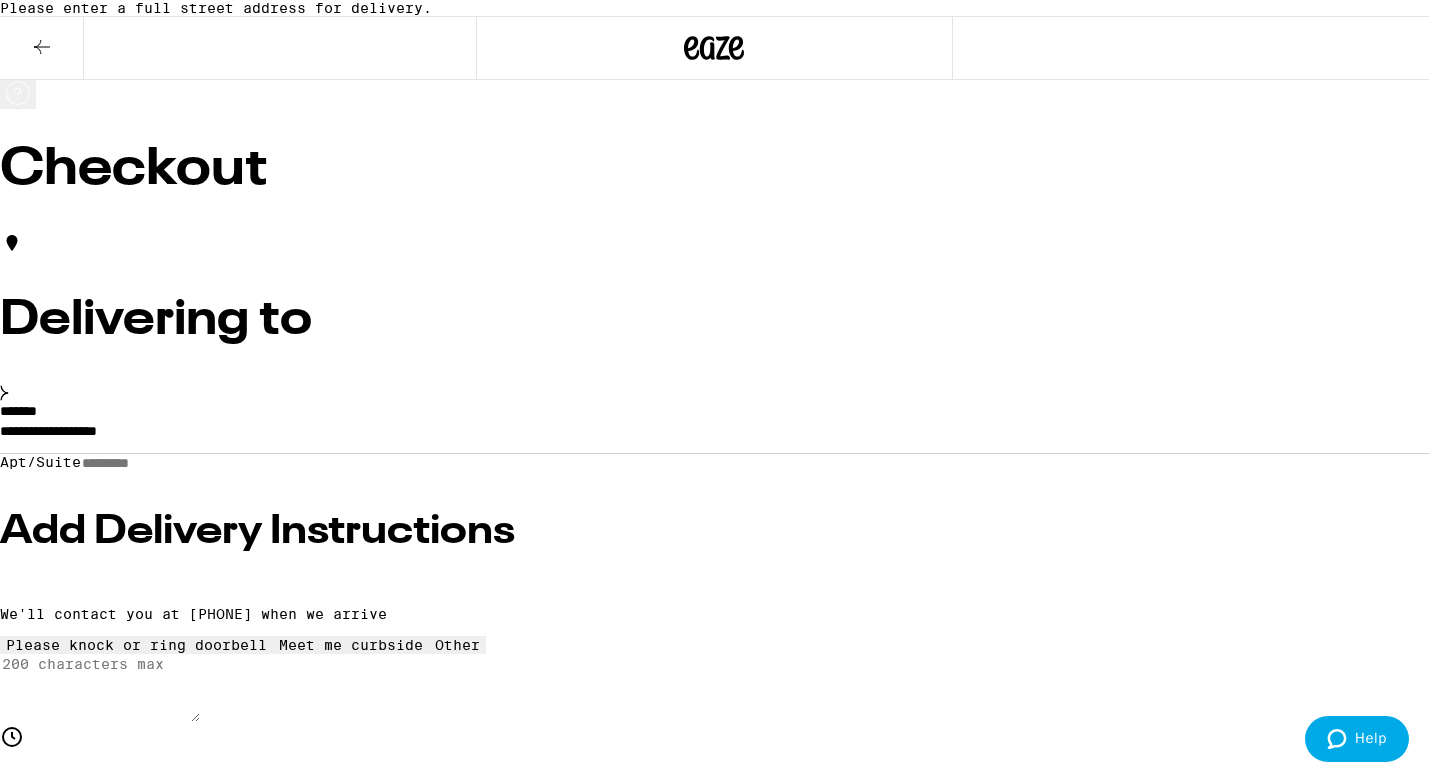 click 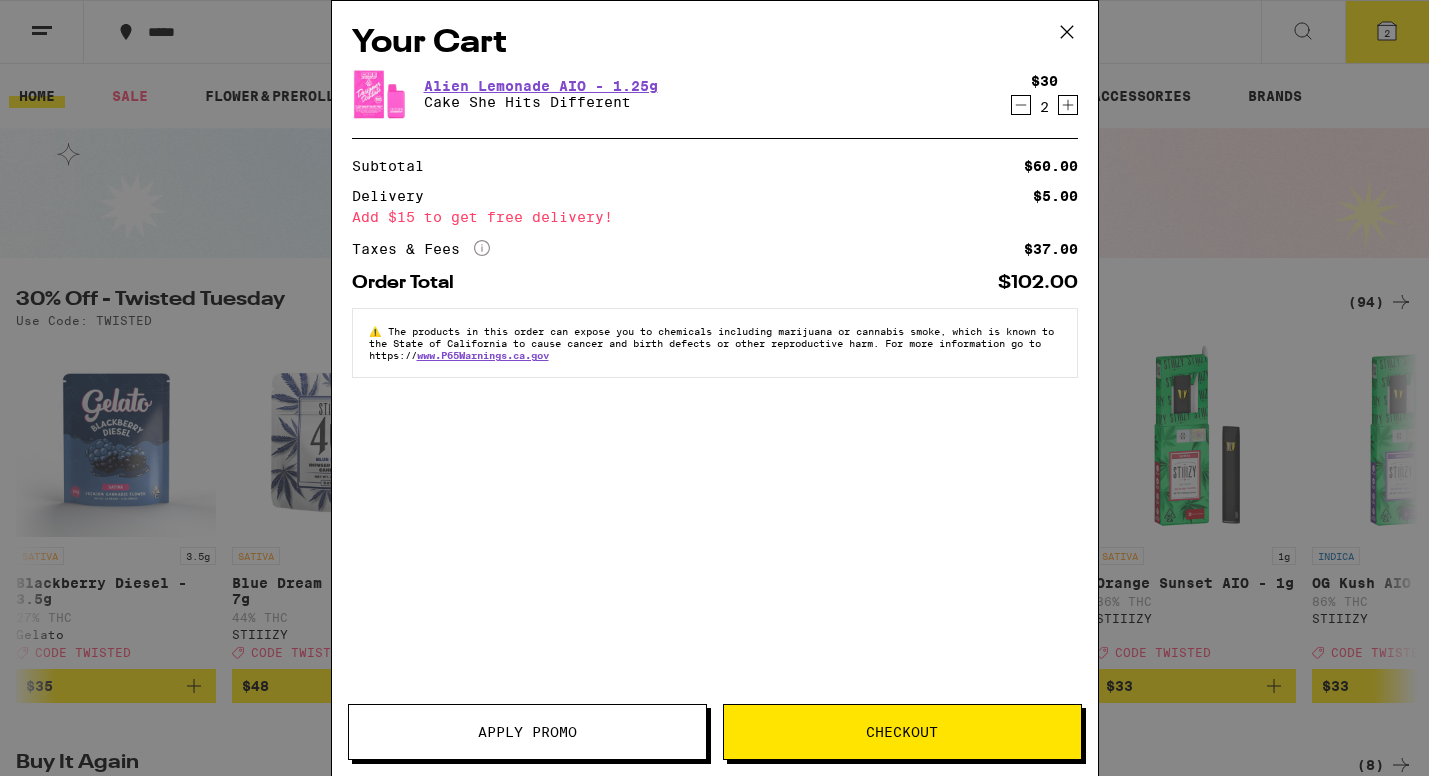 click on "Your Cart Alien Lemonade AIO - 1.25g Cake She Hits Different $30 2 Subtotal $60.00 Delivery $5.00 Add $15 to get free delivery! Taxes & Fees More Info $37.00 Order Total $102.00 ⚠️ The products in this order can expose you to chemicals including marijuana or cannabis smoke, which is known to the State of California to cause cancer and birth defects or other reproductive harm. For more information go to https:// www.P65Warnings.ca.gov Apply Promo Checkout" at bounding box center (714, 388) 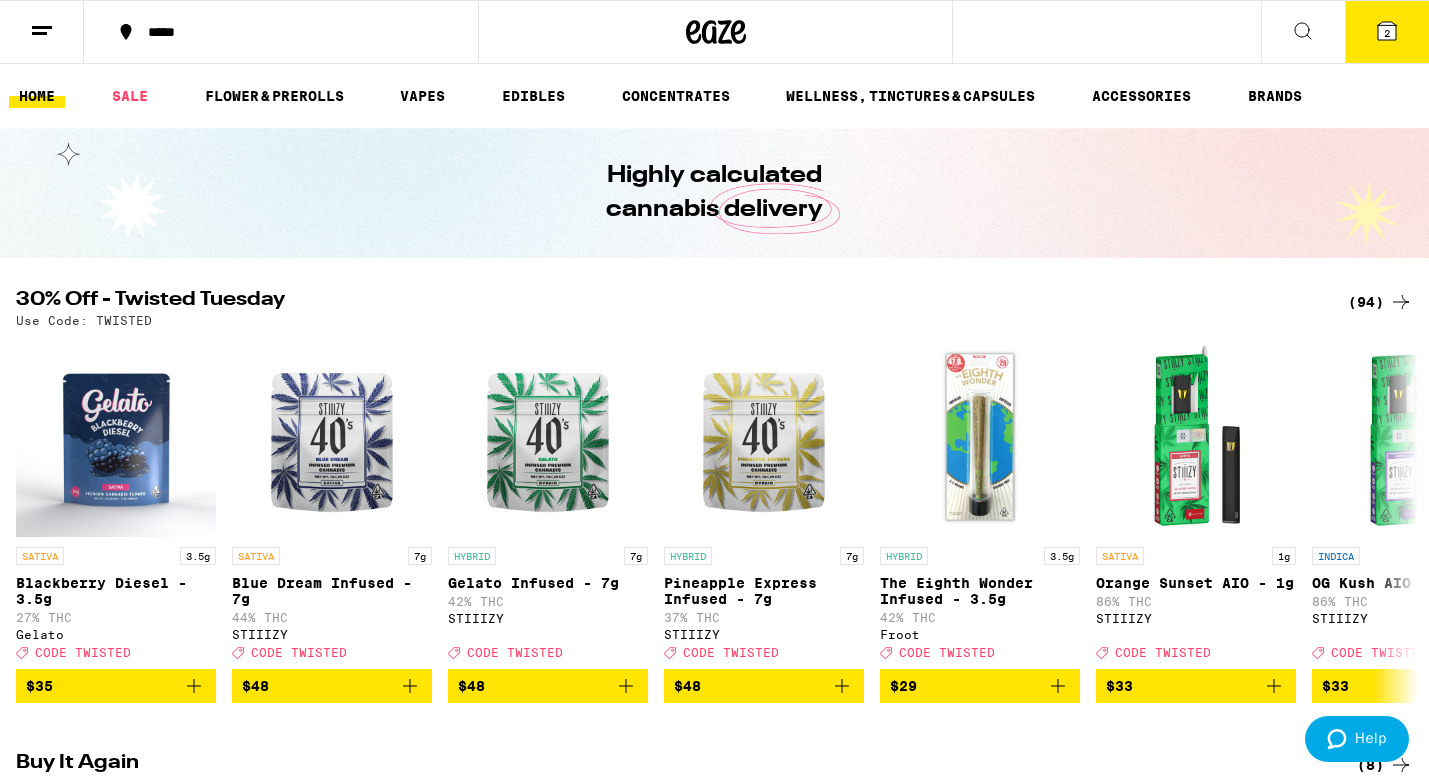 click on "Your Cart Alien Lemonade AIO - 1.25g Cake She Hits Different $30 2 Subtotal $60.00 Delivery $5.00 Add $15 to get free delivery! Taxes & Fees More Info $37.00 Order Total $102.00 ⚠️ The products in this order can expose you to chemicals including marijuana or cannabis smoke, which is known to the State of California to cause cancer and birth defects or other reproductive harm. For more information go to https:// www.P65Warnings.ca.gov Apply Promo Checkout" at bounding box center [714, 388] 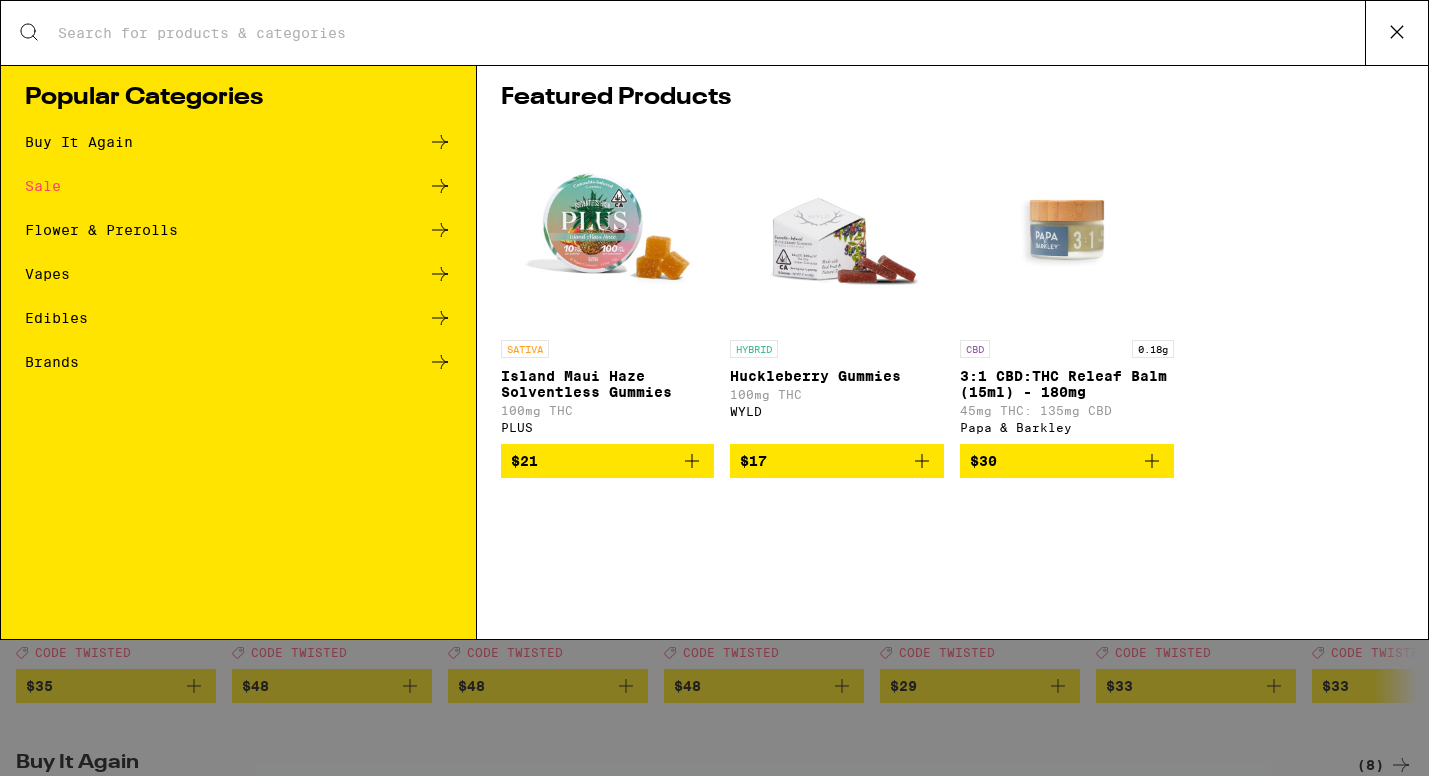 scroll, scrollTop: 0, scrollLeft: 0, axis: both 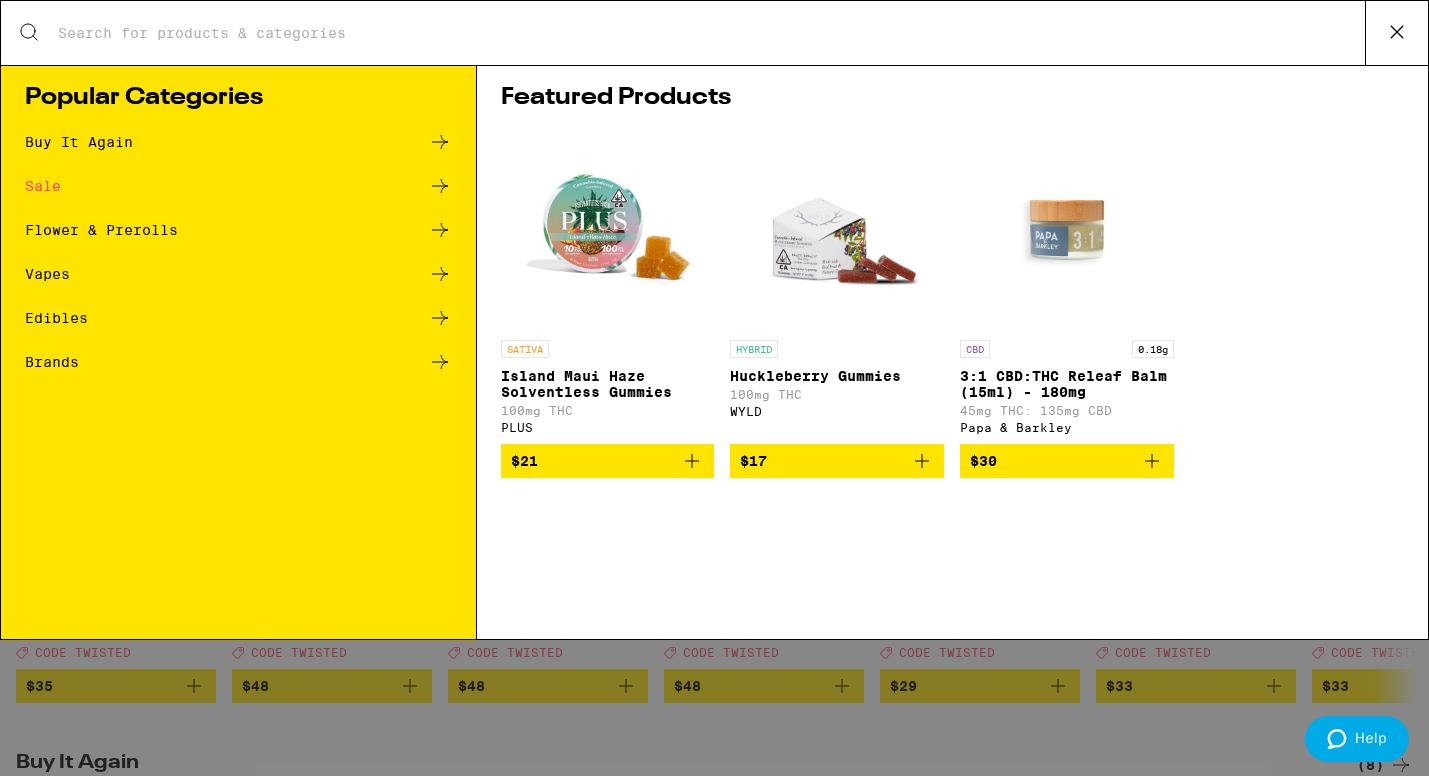 click on "Featured Products SATIVA Island Maui Haze Solventless Gummies 100mg THC PLUS $21 HYBRID Huckleberry Gummies 100mg THC WYLD $17 CBD 0.18g 3:1 CBD:THC Releaf Balm (15ml) - 180mg 45mg THC: 135mg CBD Papa & Barkley $30" at bounding box center [952, 352] 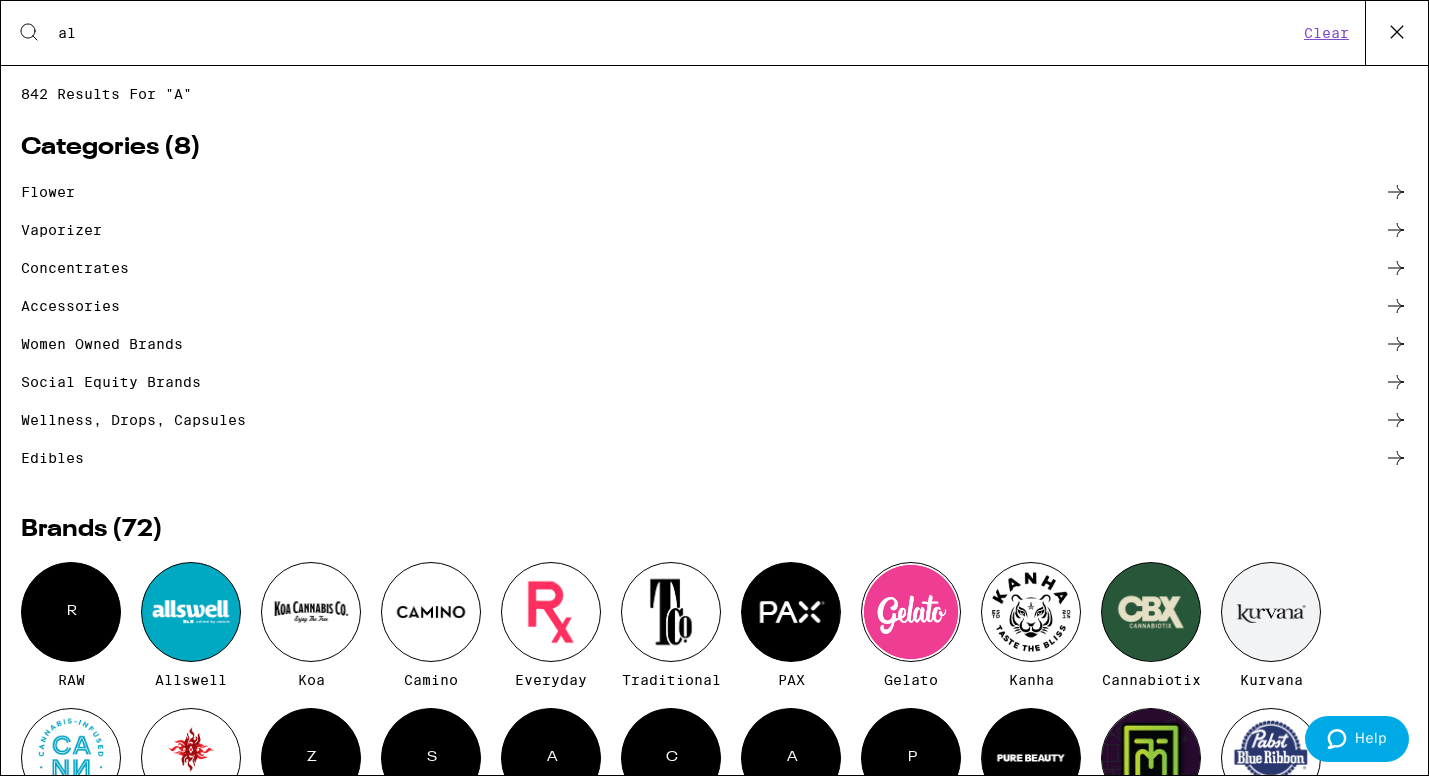 scroll, scrollTop: 0, scrollLeft: 0, axis: both 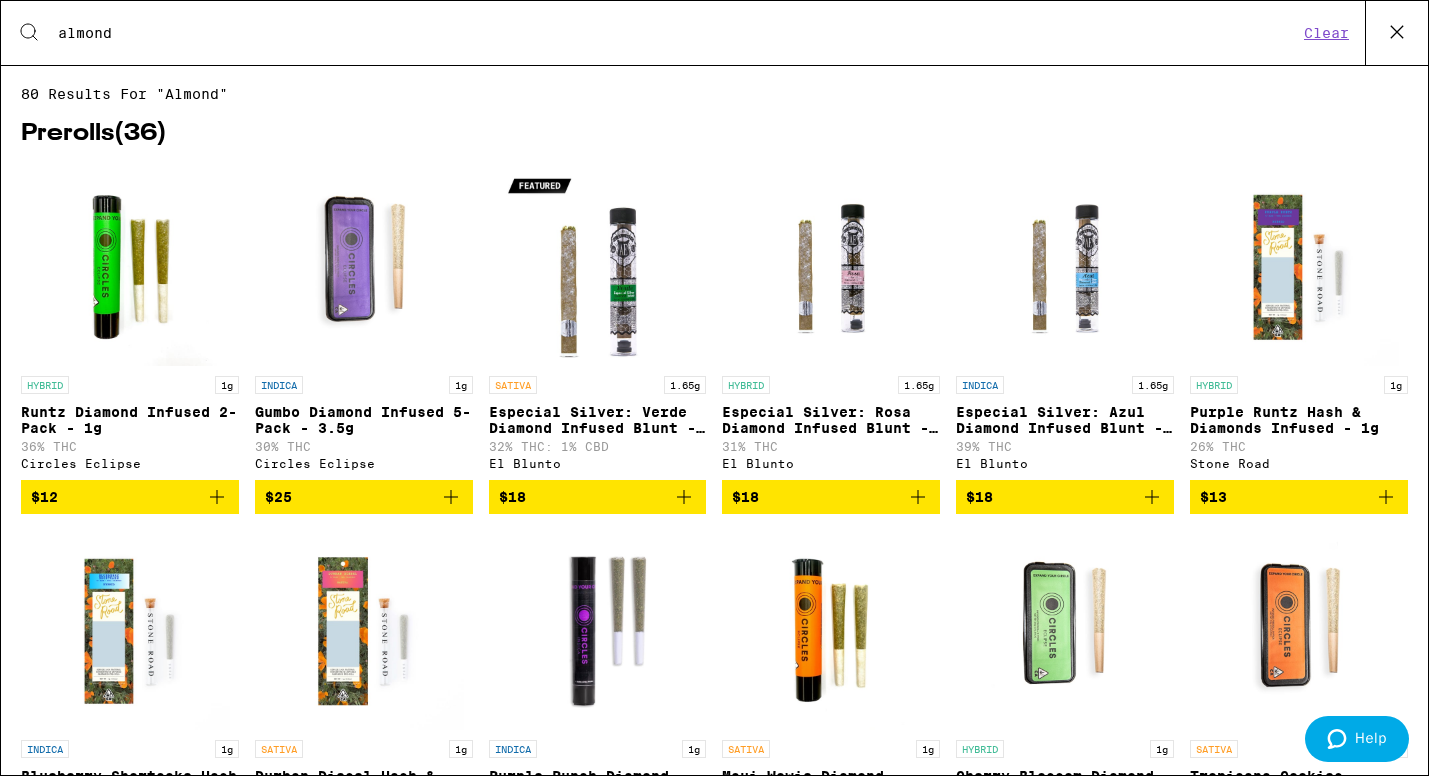 type on "almonds" 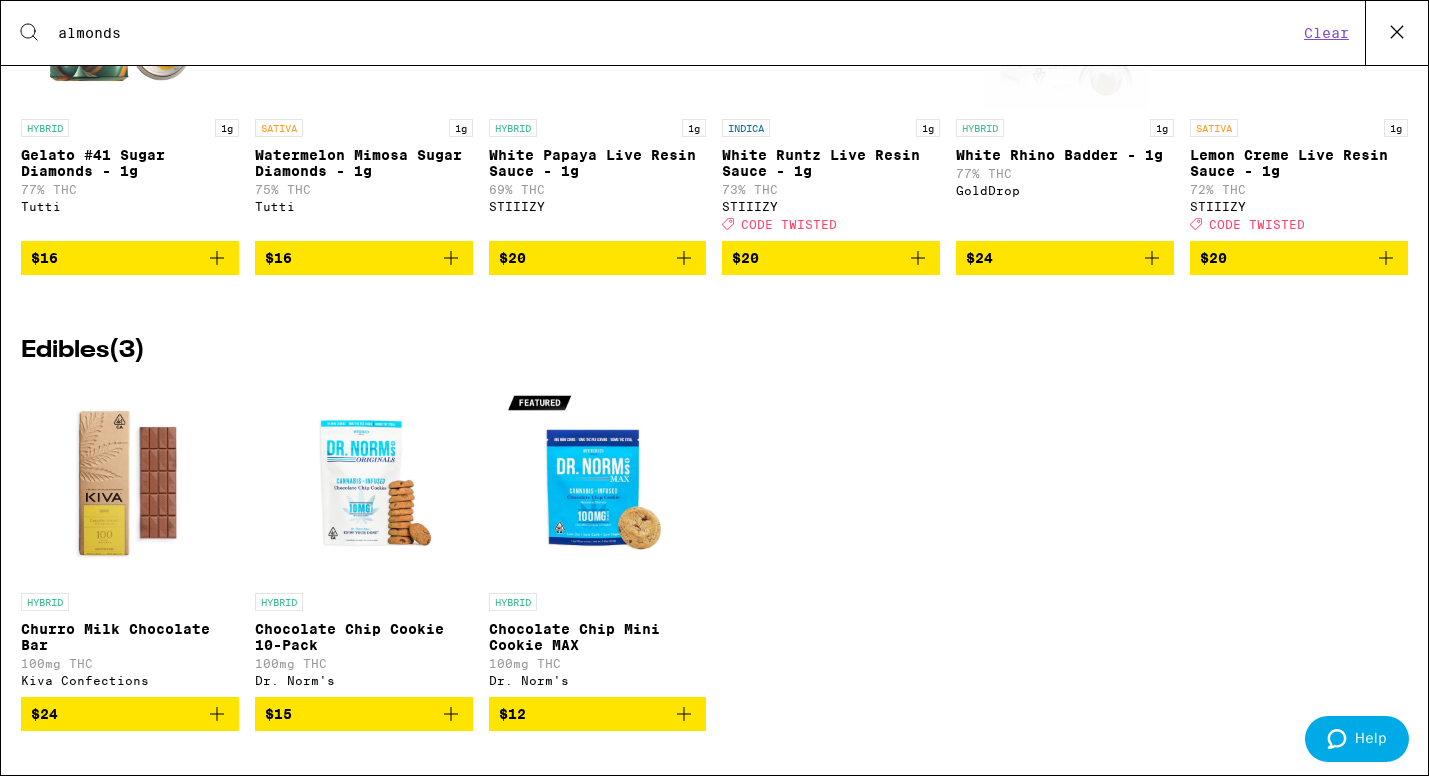 scroll, scrollTop: 2521, scrollLeft: 0, axis: vertical 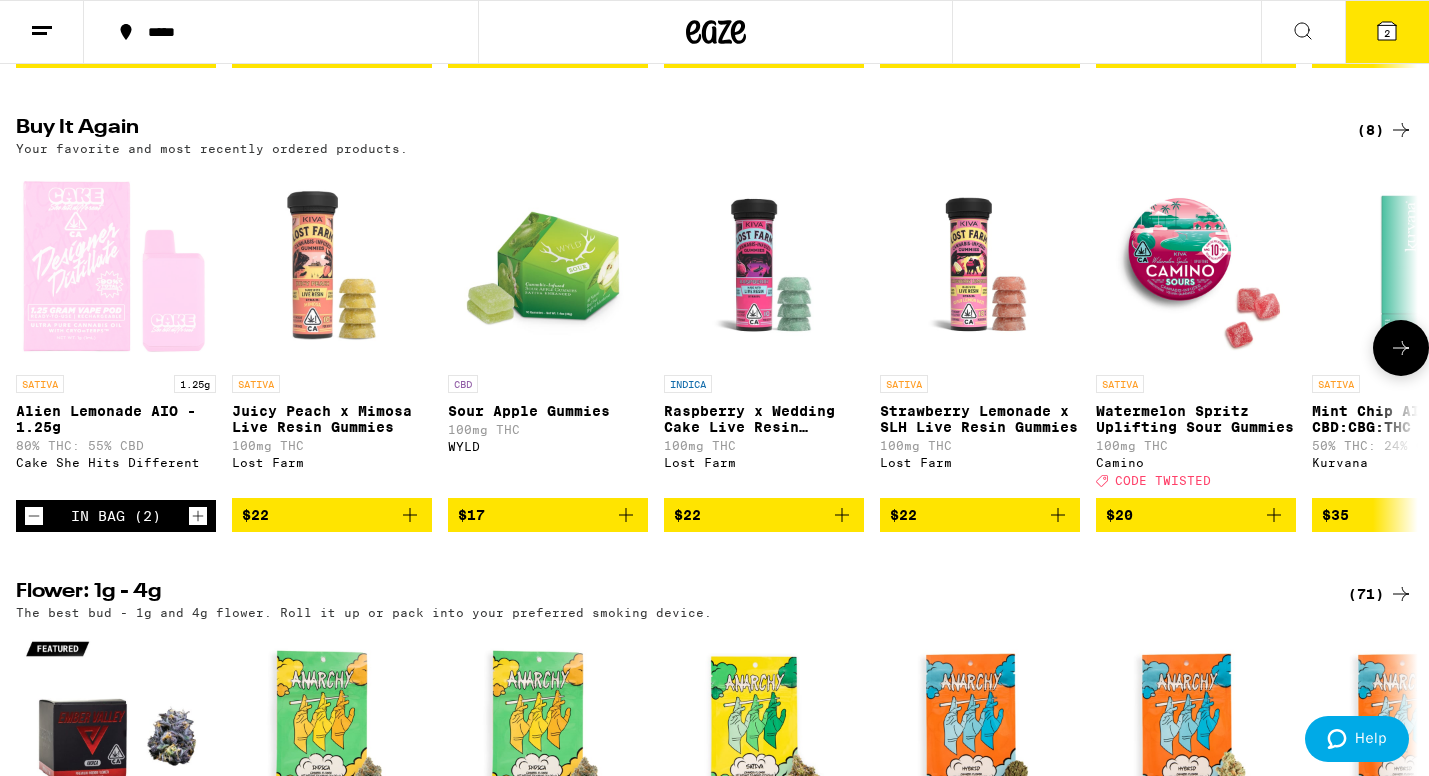click on "$17" at bounding box center (548, 515) 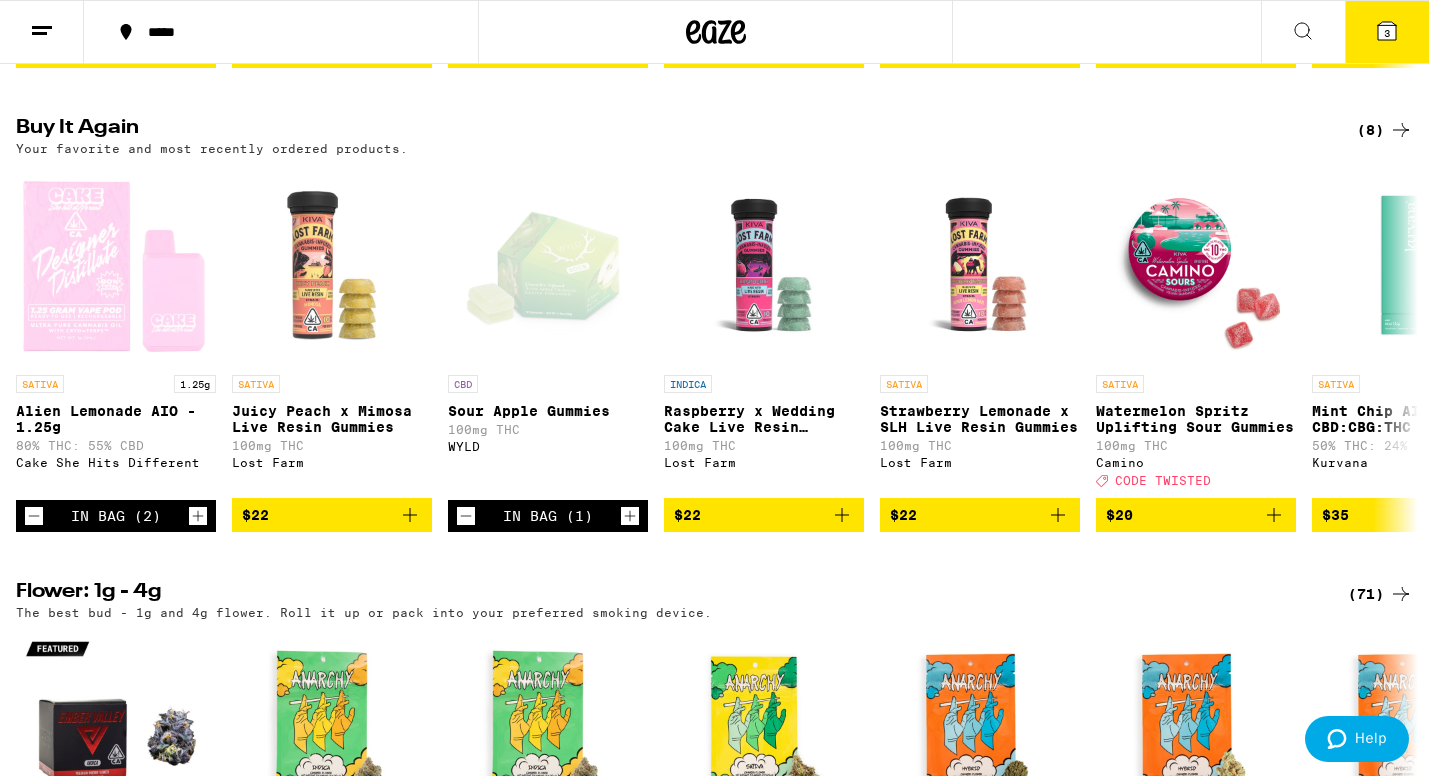 click on "3" at bounding box center (1387, 32) 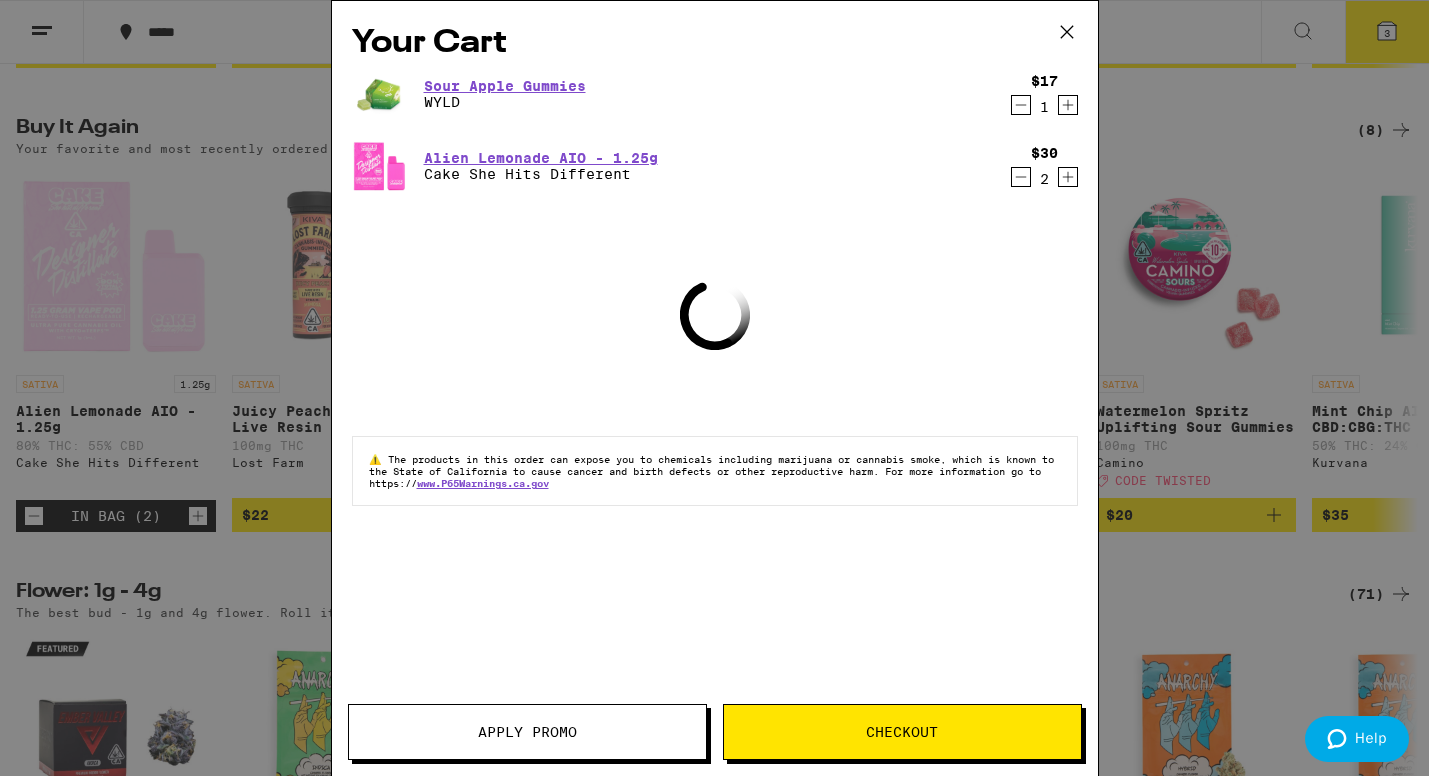 click on "Apply Promo Checkout" at bounding box center (715, 740) 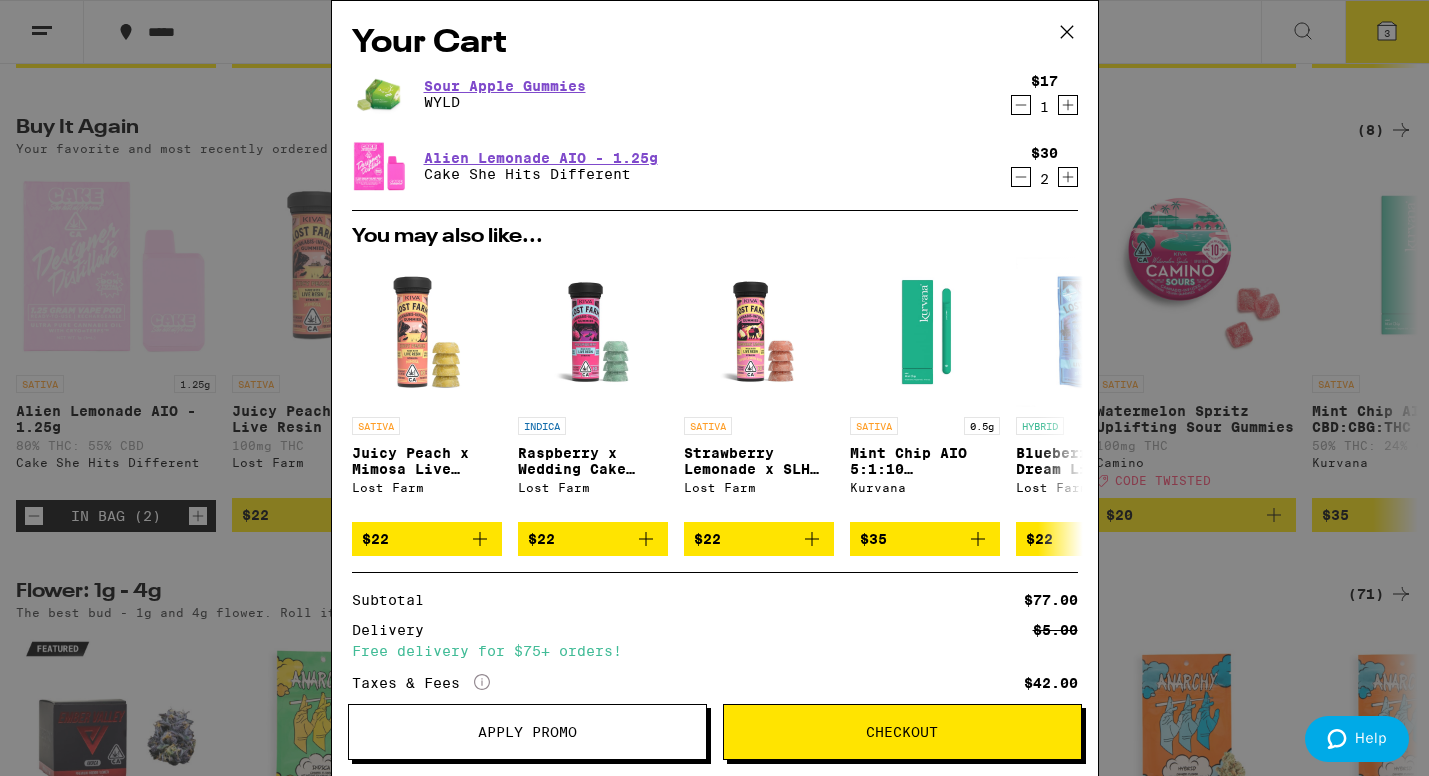 click on "Checkout" at bounding box center (902, 732) 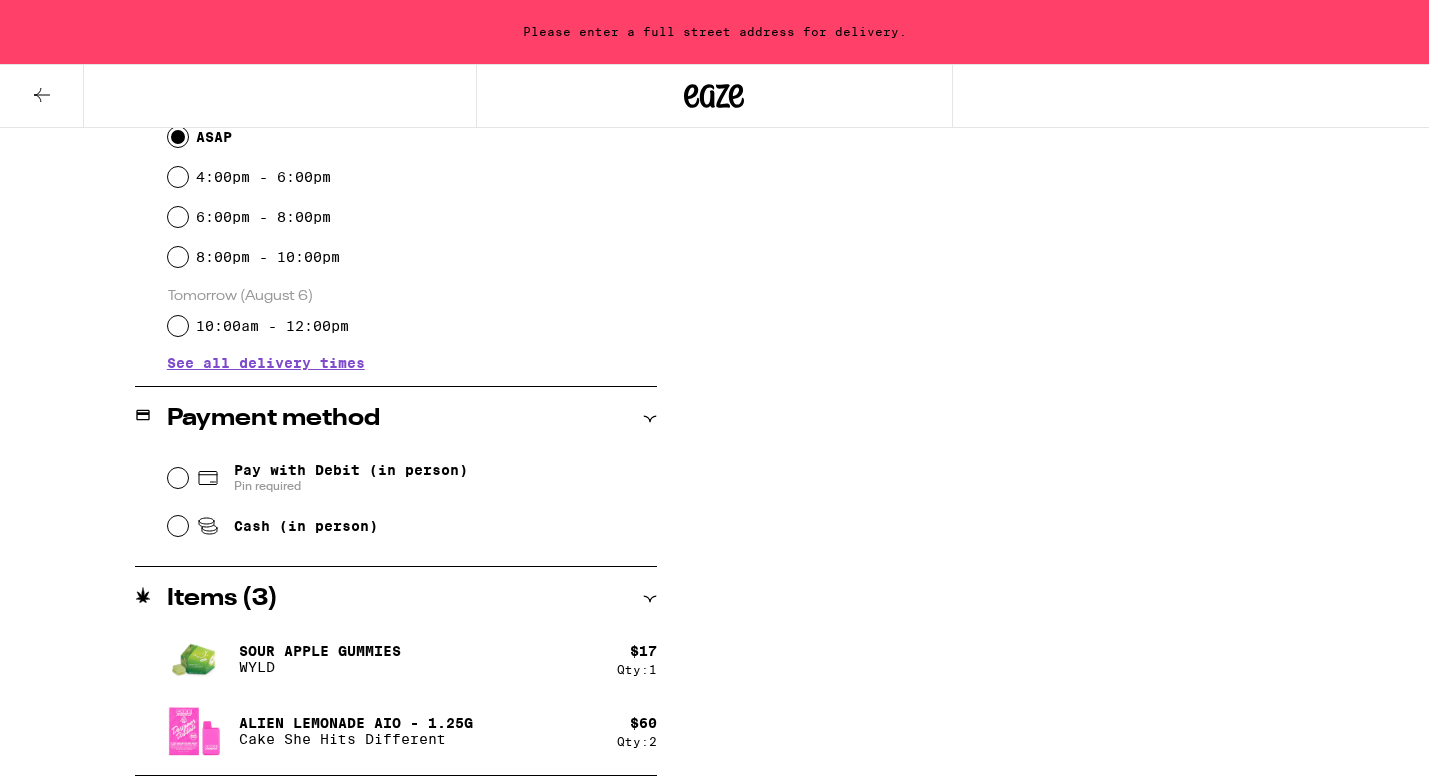 scroll, scrollTop: 0, scrollLeft: 0, axis: both 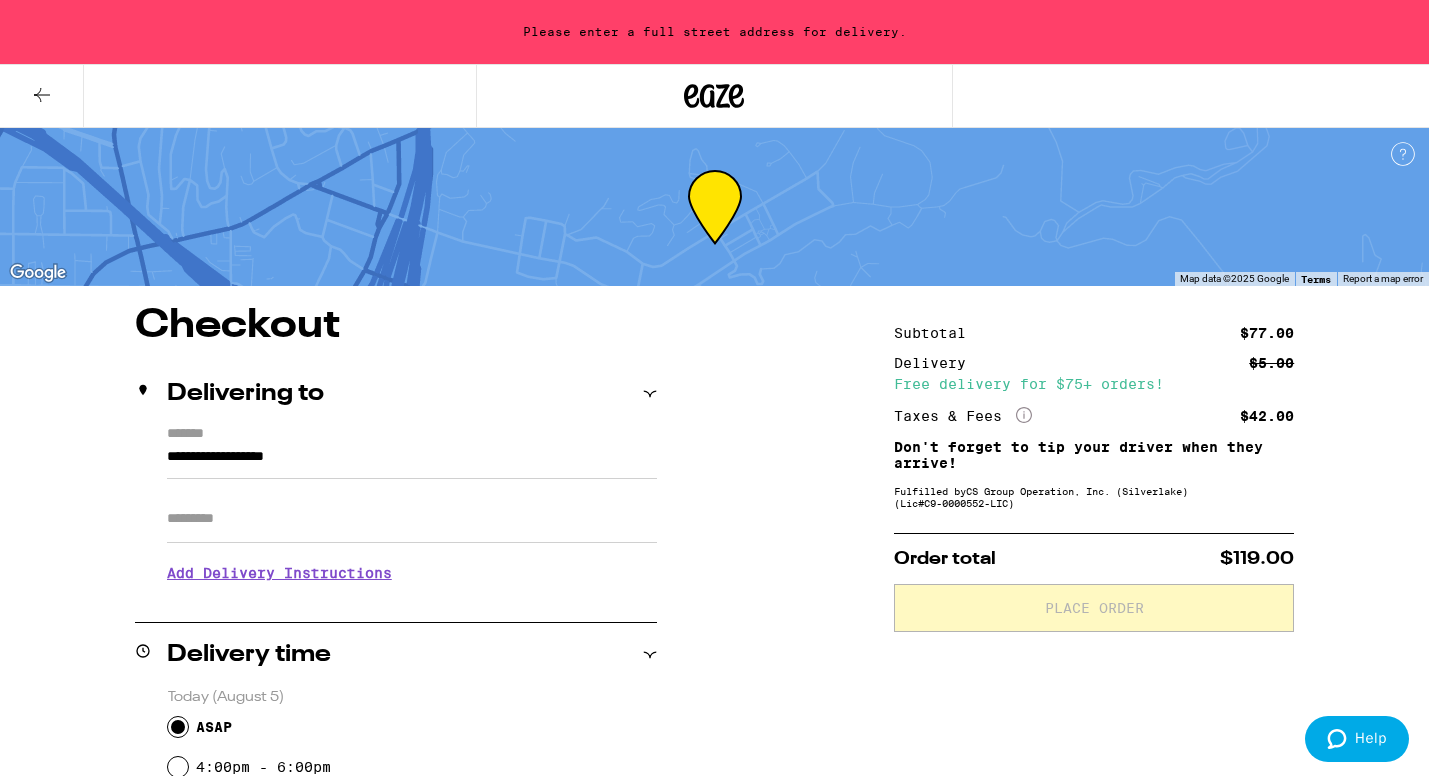 click on "**********" at bounding box center [412, 462] 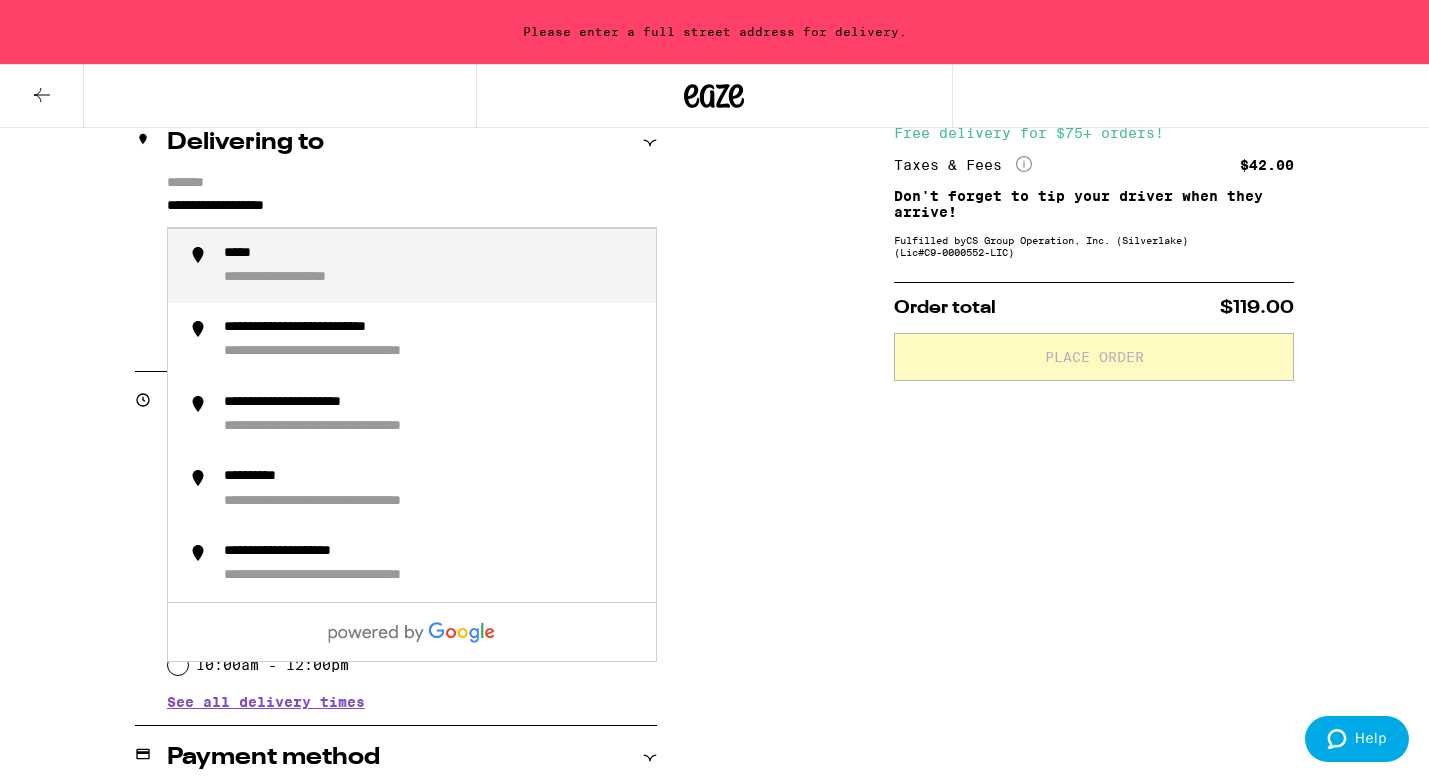 scroll, scrollTop: 298, scrollLeft: 0, axis: vertical 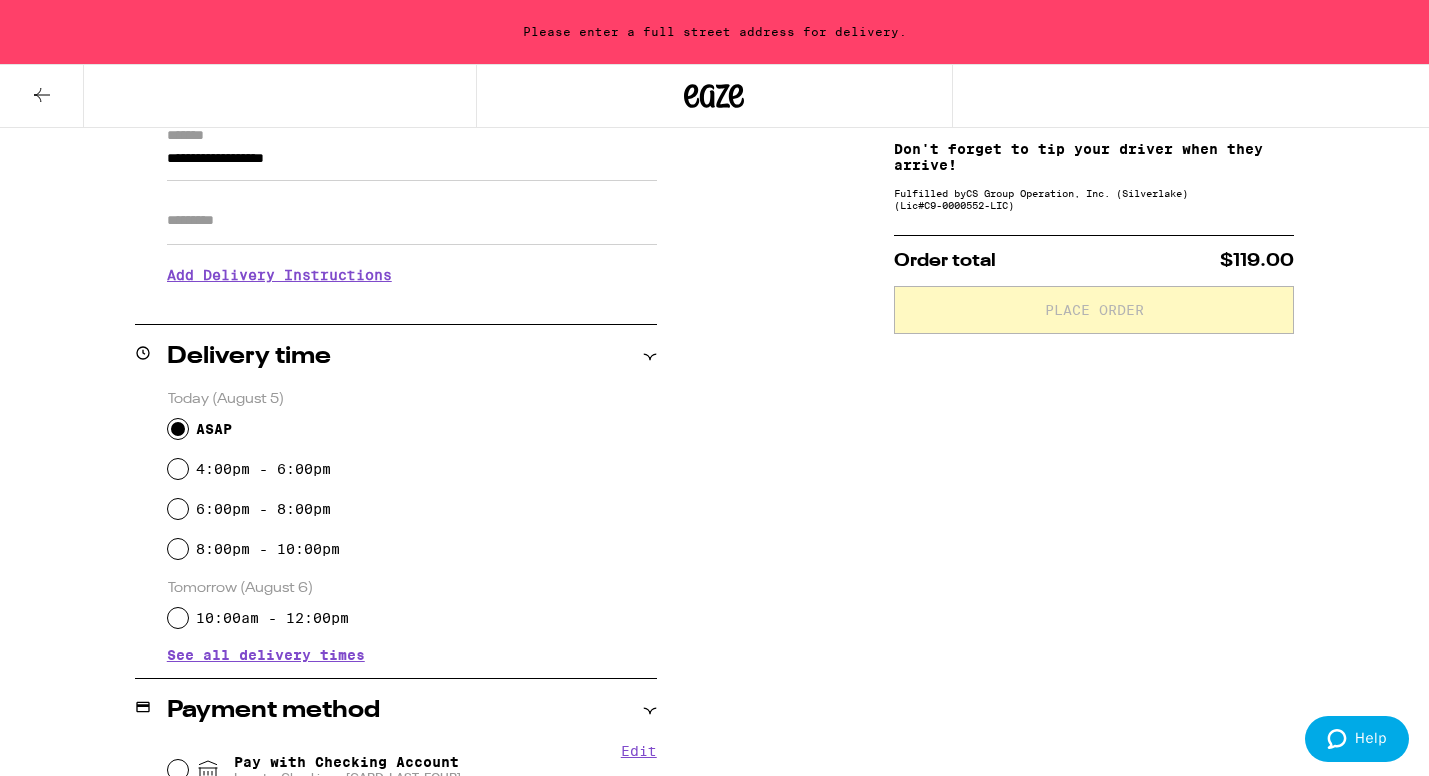 click on "Checkout Delivering to [ADDRESS] Apt/Suite Add Delivery Instructions We'll contact you at [PHONE] when we arrive Please knock or ring doorbell Meet me curbside Other Enter any other delivery instructions you want driver to know Delivery time Today (August 5) ASAP 4:00pm - 6:00pm 6:00pm - 8:00pm 8:00pm - 10:00pm Tomorrow (August 6) 10:00am - 12:00pm See all delivery times Payment method Edit Pay with Checking Account Investor Checking ...[CARD_LAST_FOUR] Pay with Debit (in person) Pin required Cash (in person) Items ( 3 ) Sour Apple Gummies WYLD $ 17 Qty:  1 Alien Lemonade AIO - 1.25g Cake She Hits Different $ 60 Qty:  2 Subtotal $77.00 Delivery $5.00 Free delivery for $75+ orders! Taxes & Fees More Info $42.00 Don't forget to tip your driver when they arrive! Fulfilled by  CS Group Operation, Inc. (Silverlake) (Lic#  C9-0000552-LIC ) Order total $119.00 Place Order" at bounding box center [714, 565] 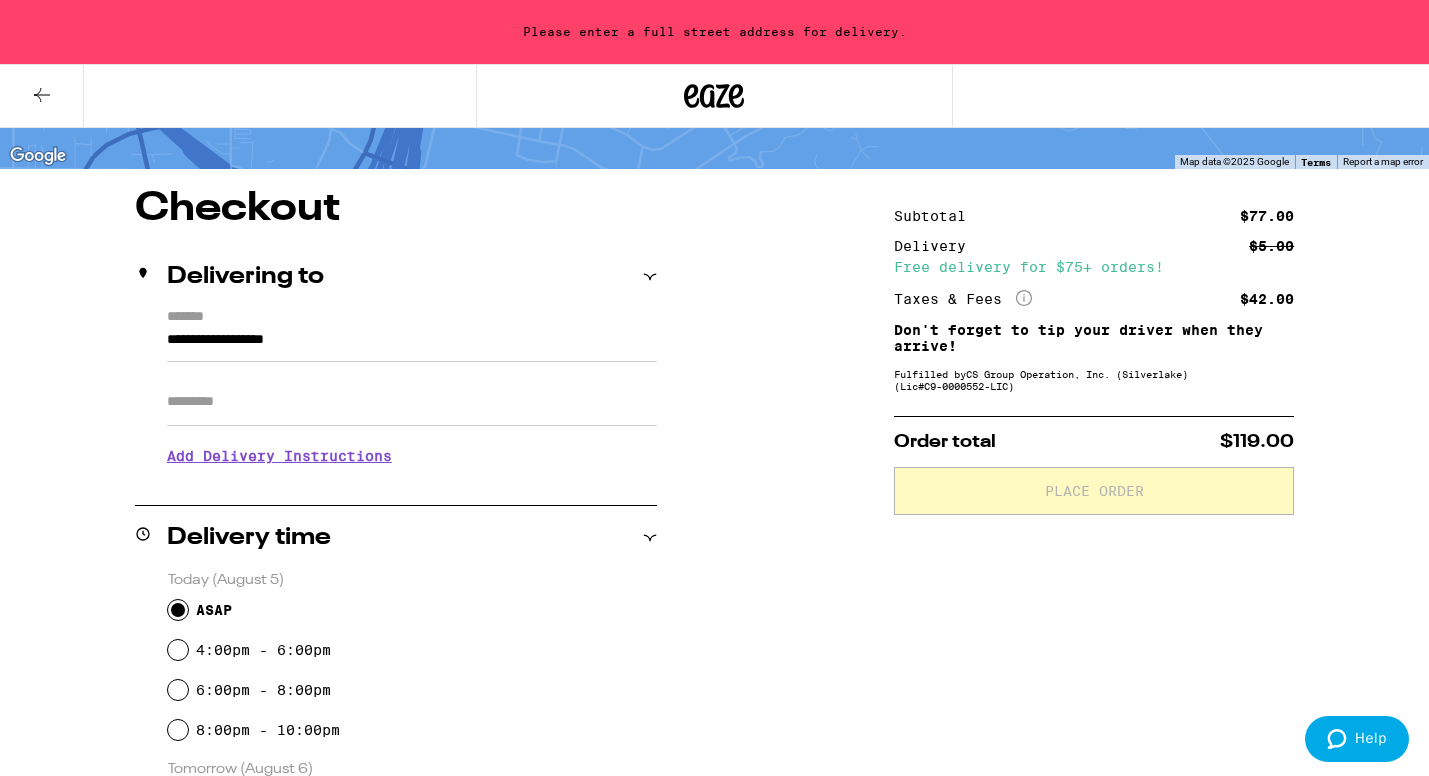 scroll, scrollTop: 77, scrollLeft: 0, axis: vertical 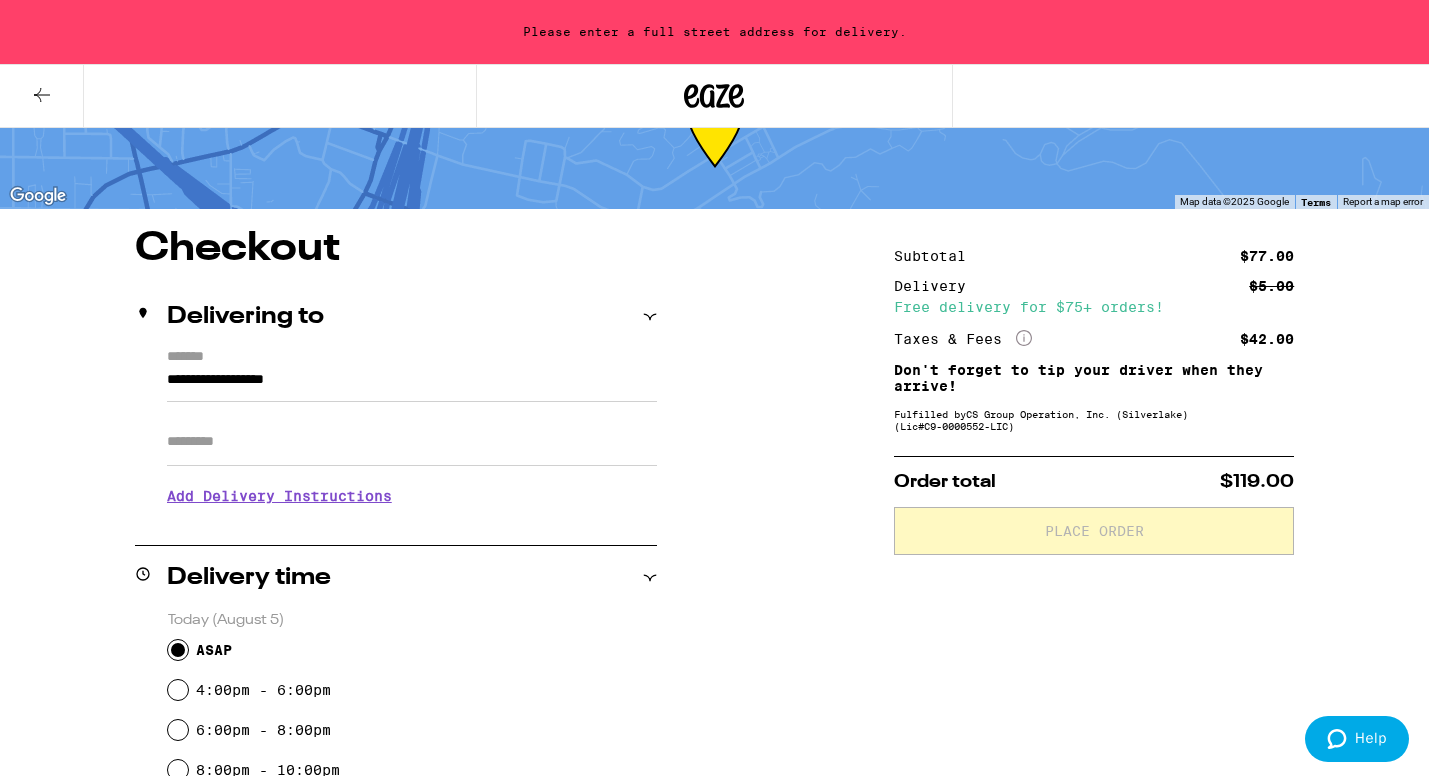 click on "*******" at bounding box center (412, 358) 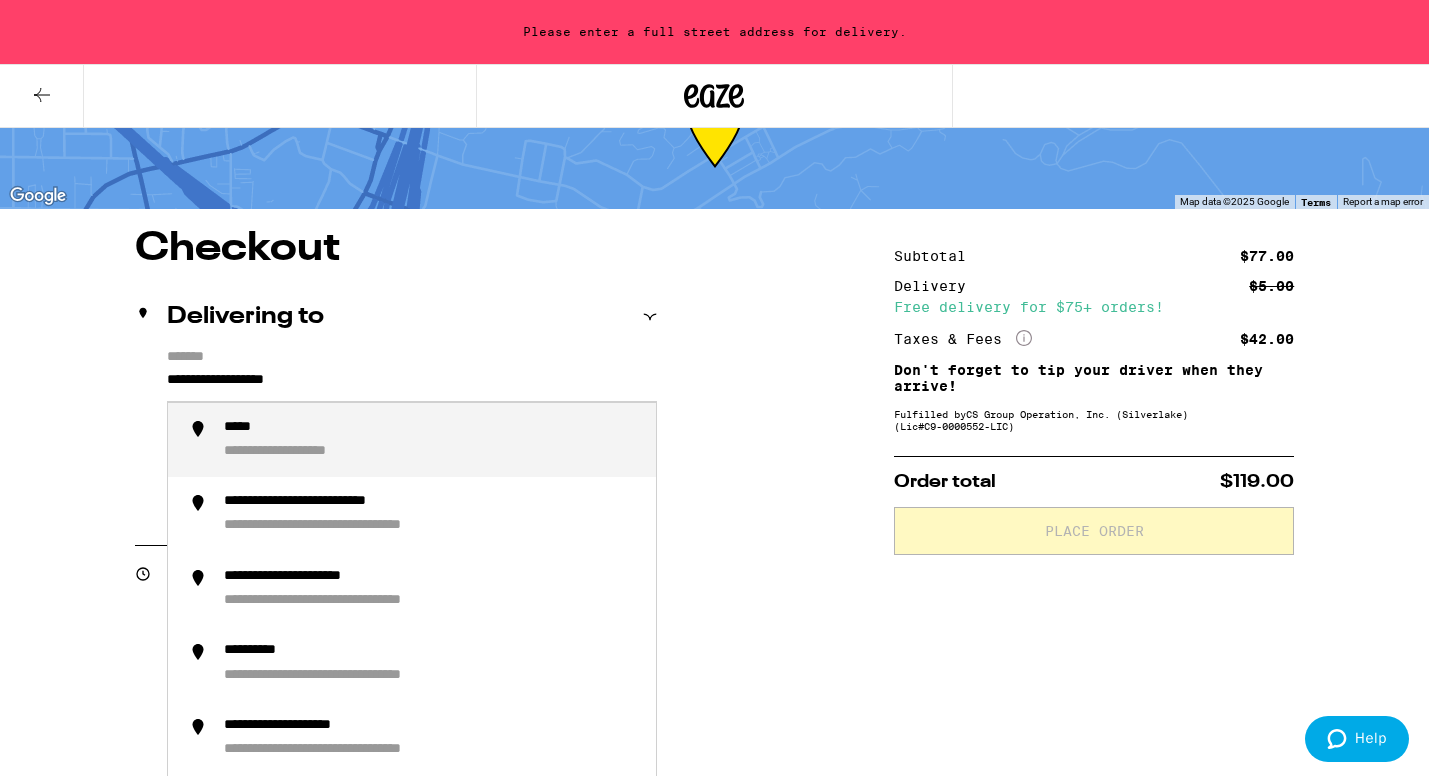 click on "Checkout Delivering to [ADDRESS] Apt/Suite Add Delivery Instructions We'll contact you at [PHONE] when we arrive Please knock or ring doorbell Meet me curbside Other Enter any other delivery instructions you want driver to know Delivery time Today (August 5) ASAP 4:00pm - 6:00pm 6:00pm - 8:00pm 8:00pm - 10:00pm Tomorrow (August 6) 10:00am - 12:00pm See all delivery times Payment method Edit Pay with Checking Account Investor Checking ...[CARD_LAST_FOUR] Pay with Debit (in person) Pin required Cash (in person) Items ( 3 ) Sour Apple Gummies WYLD $ 17 Qty:  1 Alien Lemonade AIO - 1.25g Cake She Hits Different $ 60 Qty:  2 Subtotal $77.00 Delivery $5.00 Free delivery for $75+ orders! Taxes & Fees More Info $42.00 Fulfilled by  (Lic#  C9-0000552-LIC" at bounding box center [714, 786] 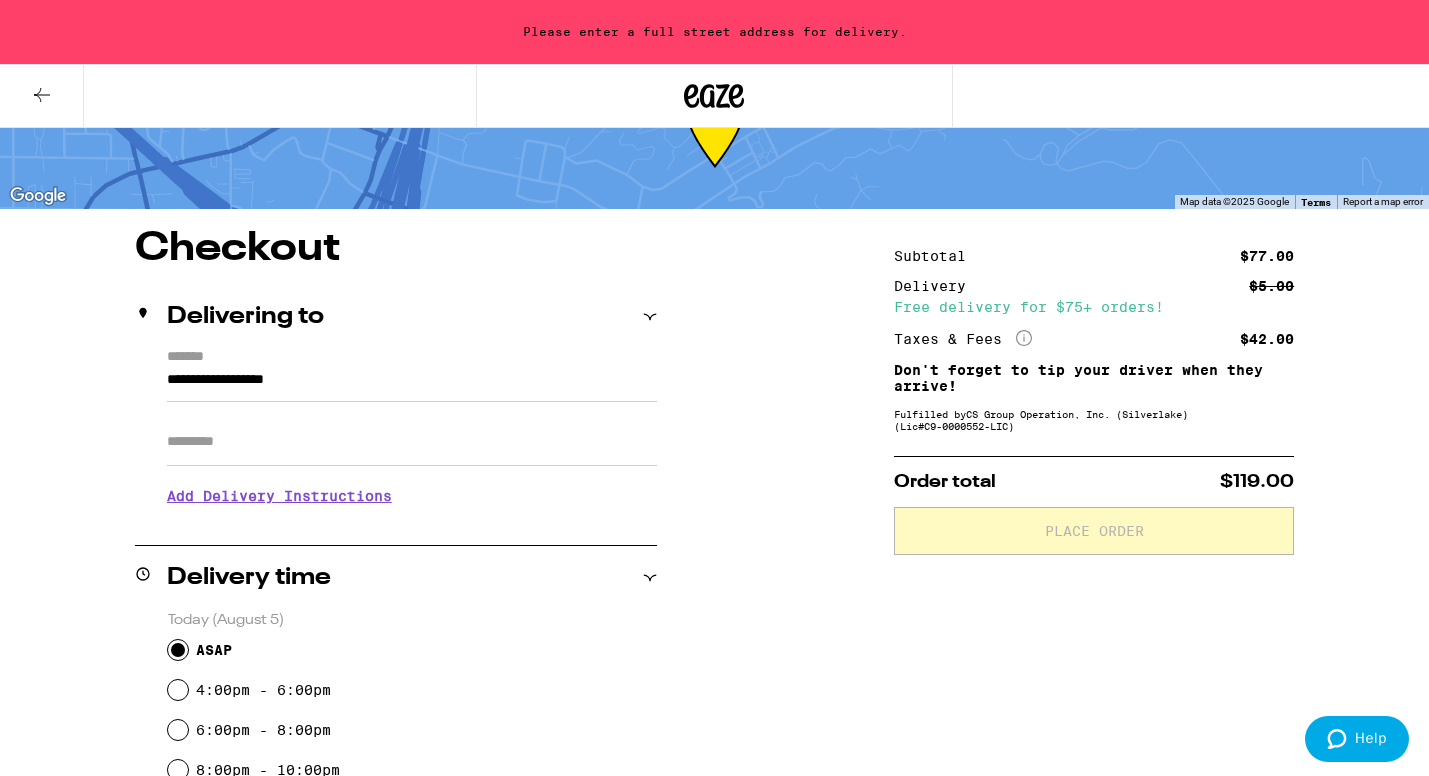 scroll, scrollTop: 0, scrollLeft: 0, axis: both 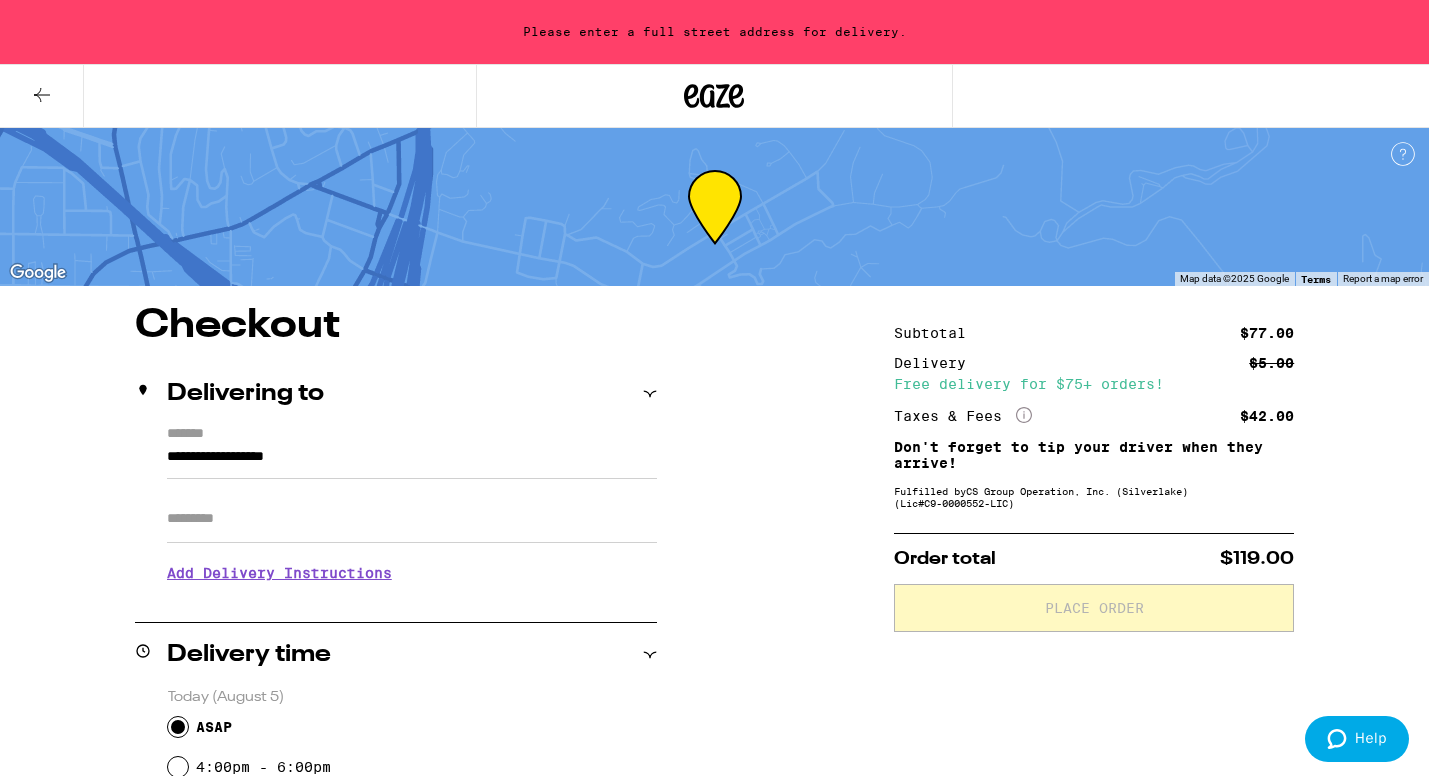 click on "Apt/Suite" at bounding box center (412, 511) 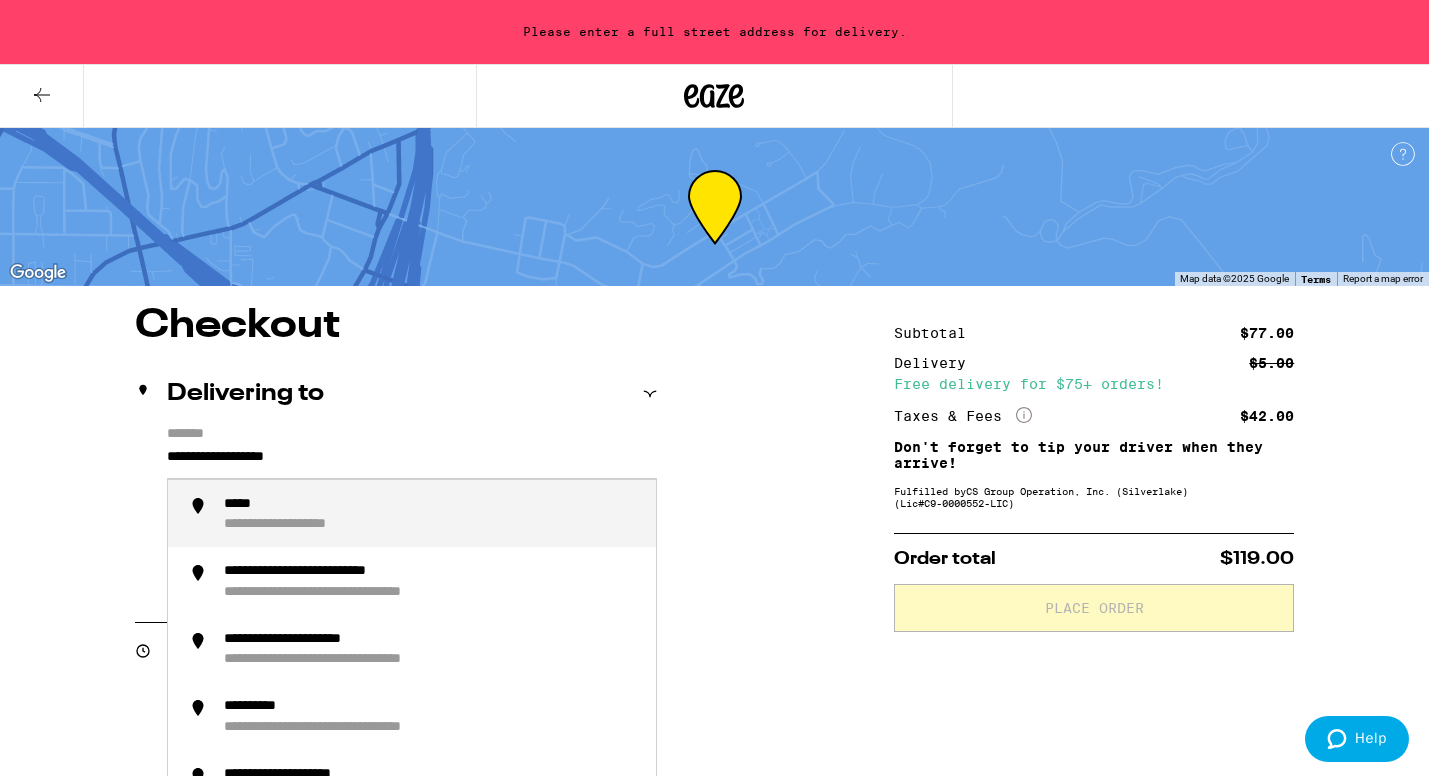 click on "**********" at bounding box center (412, 462) 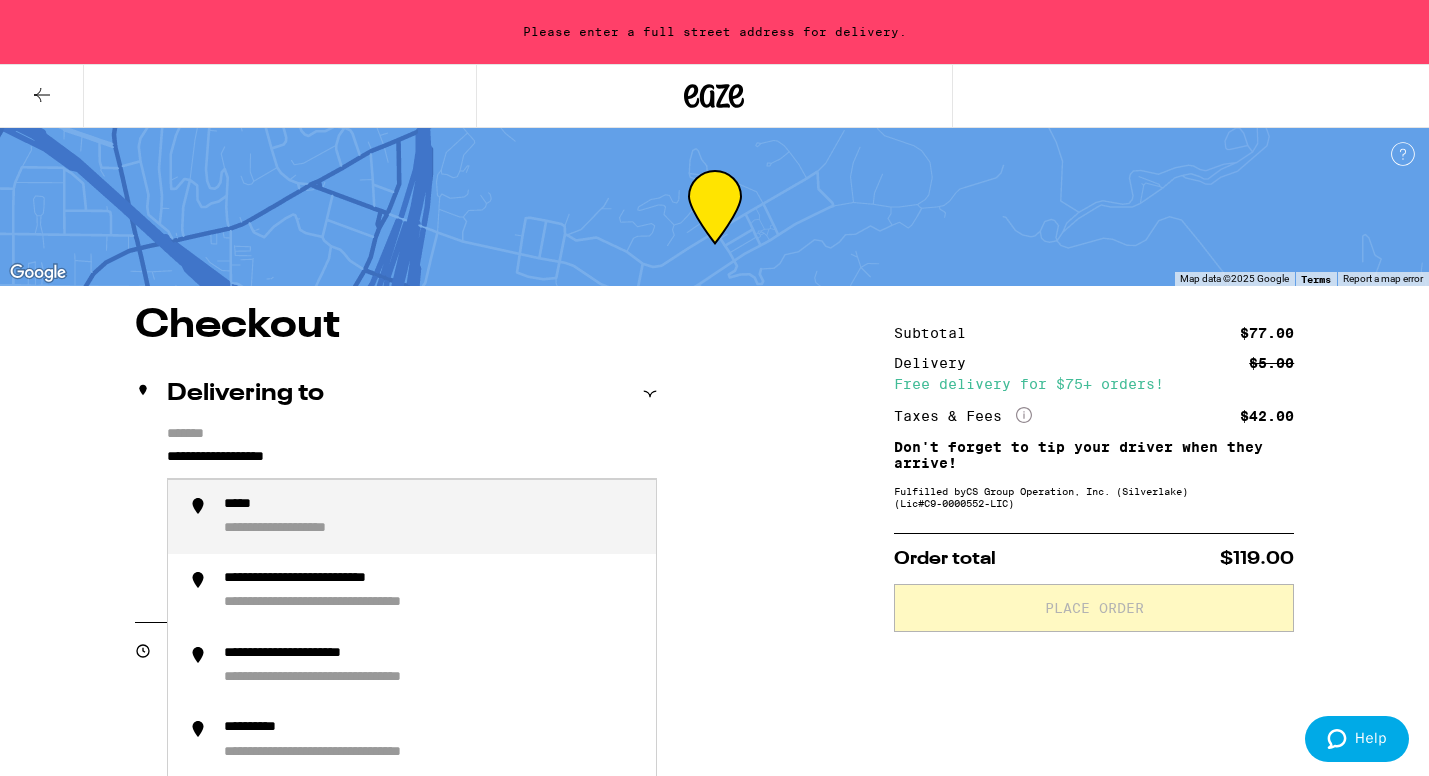 click on "**********" at bounding box center [412, 462] 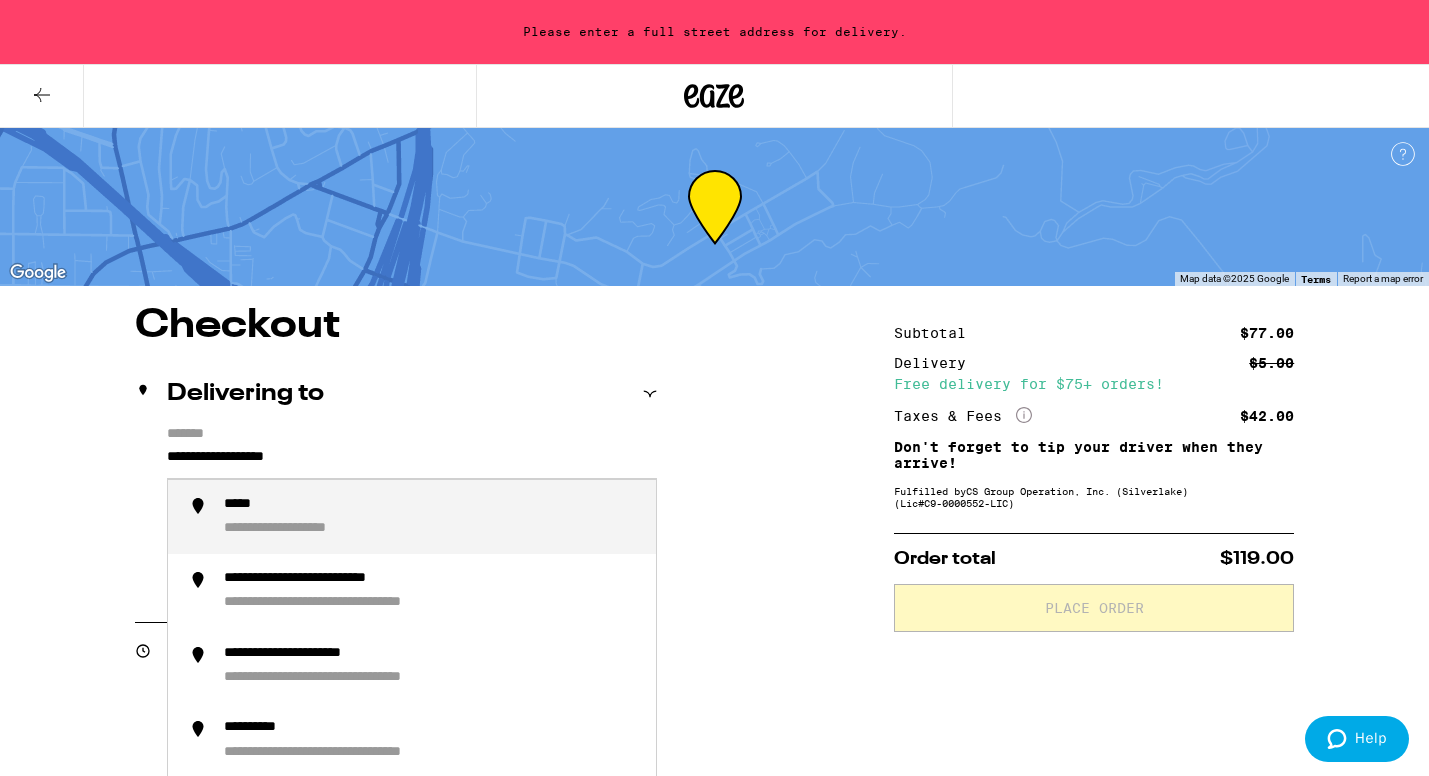 click on "**********" at bounding box center [412, 462] 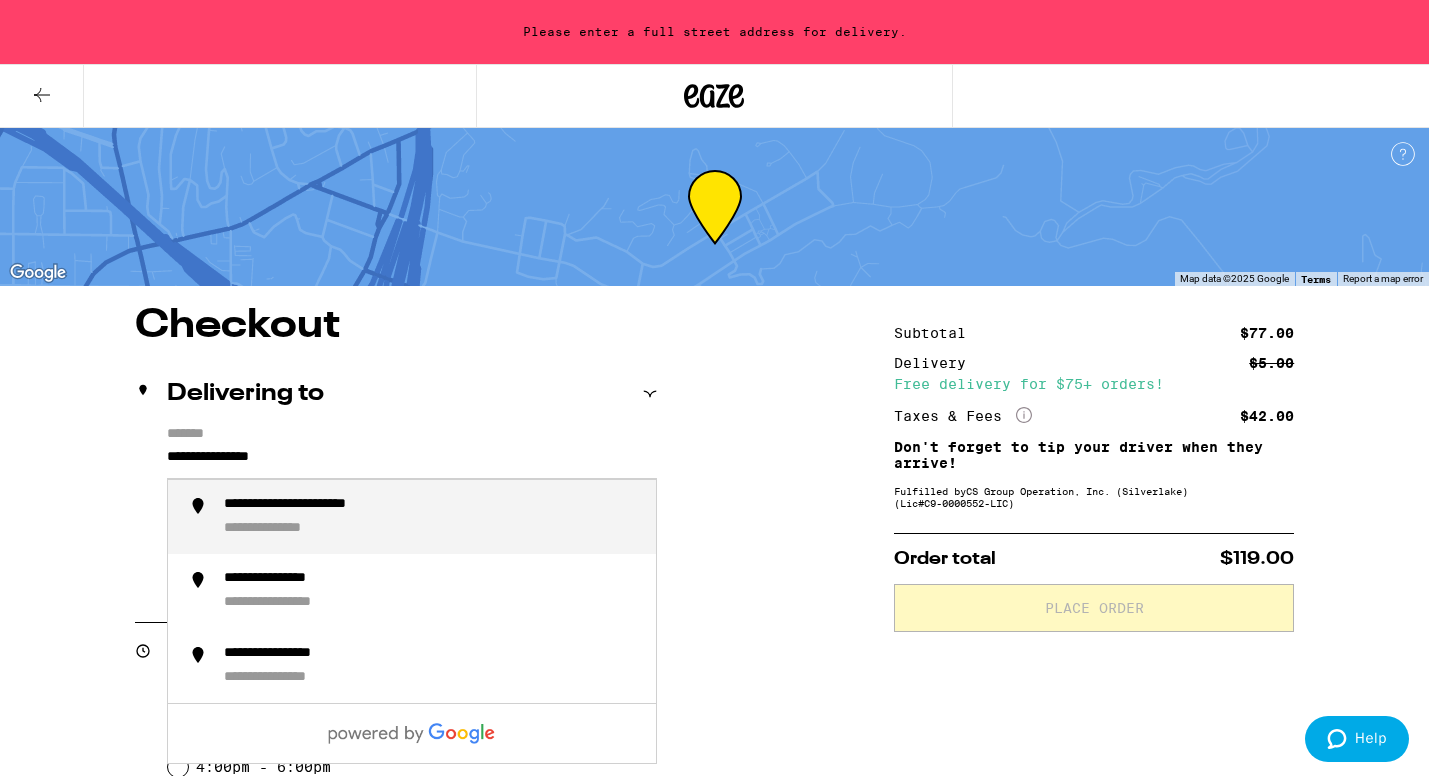 click on "**********" at bounding box center [332, 505] 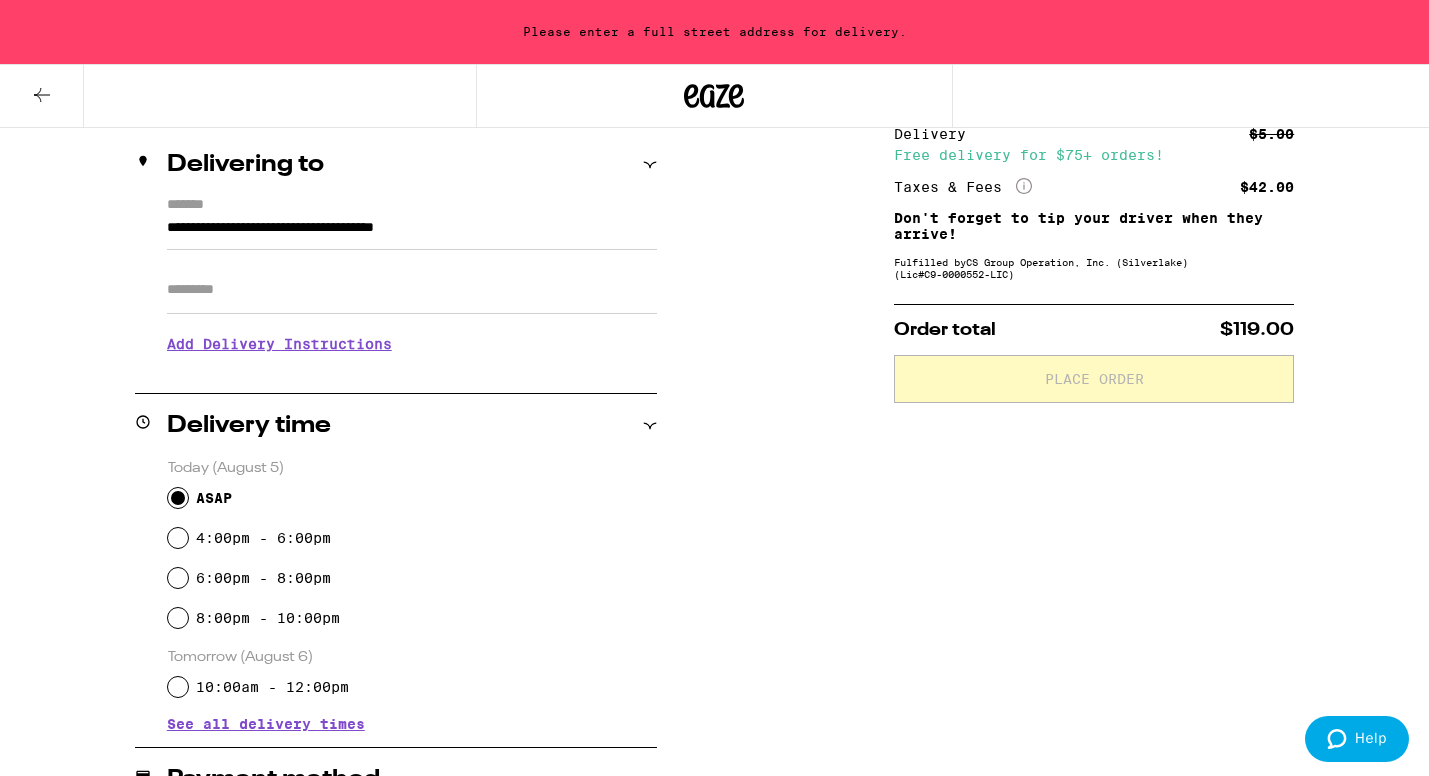 type on "**********" 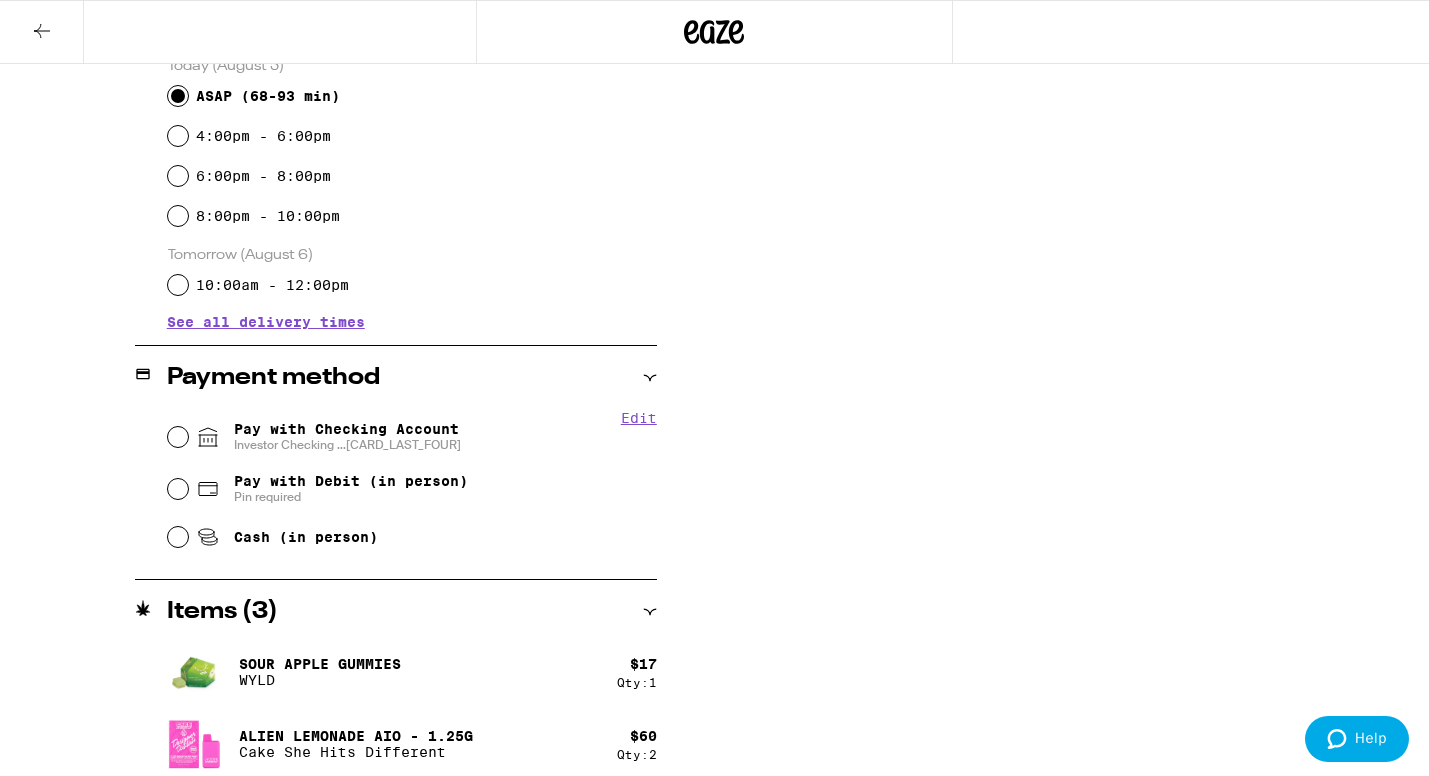 scroll, scrollTop: 580, scrollLeft: 0, axis: vertical 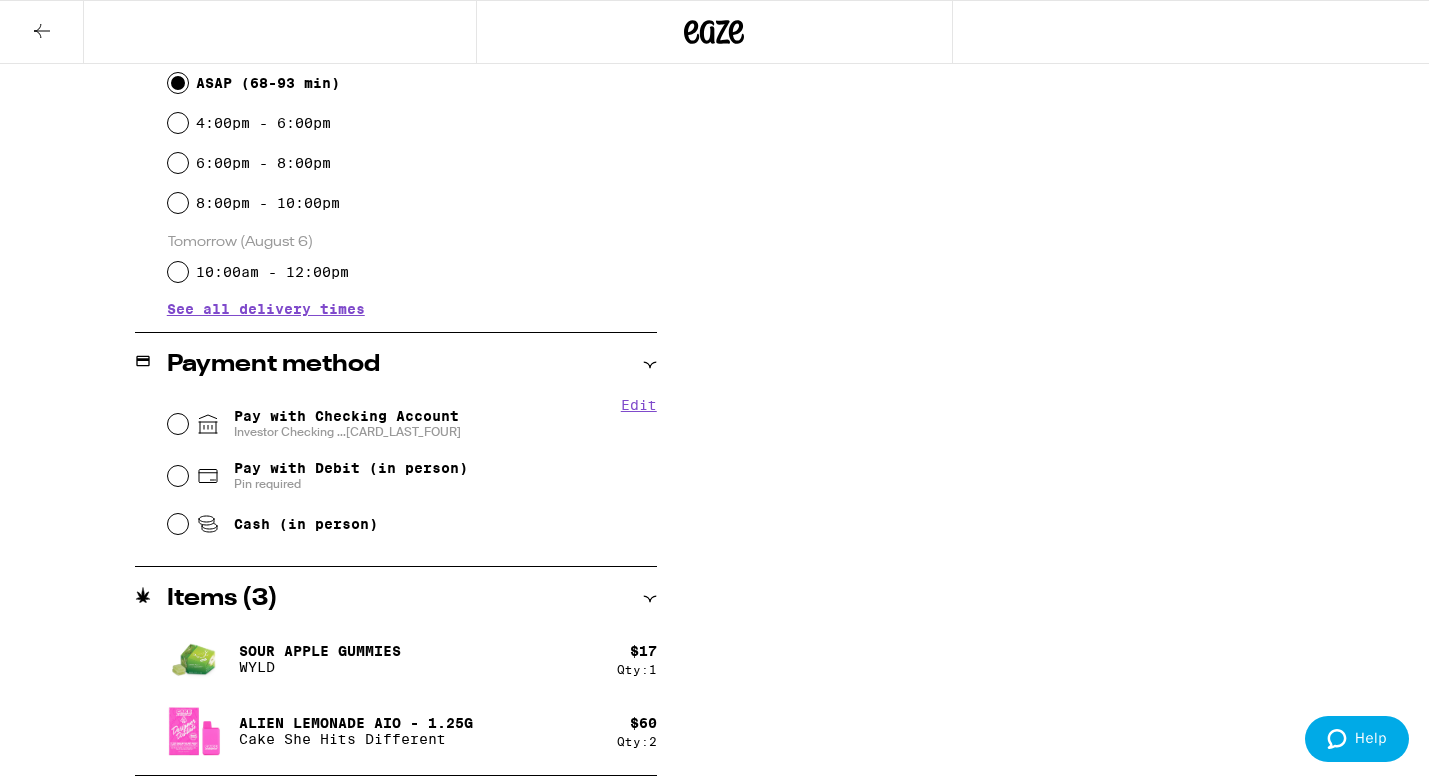 click on "Pay with Checking Account Investor Checking ...[CARD_LAST_FOUR]" at bounding box center [412, 424] 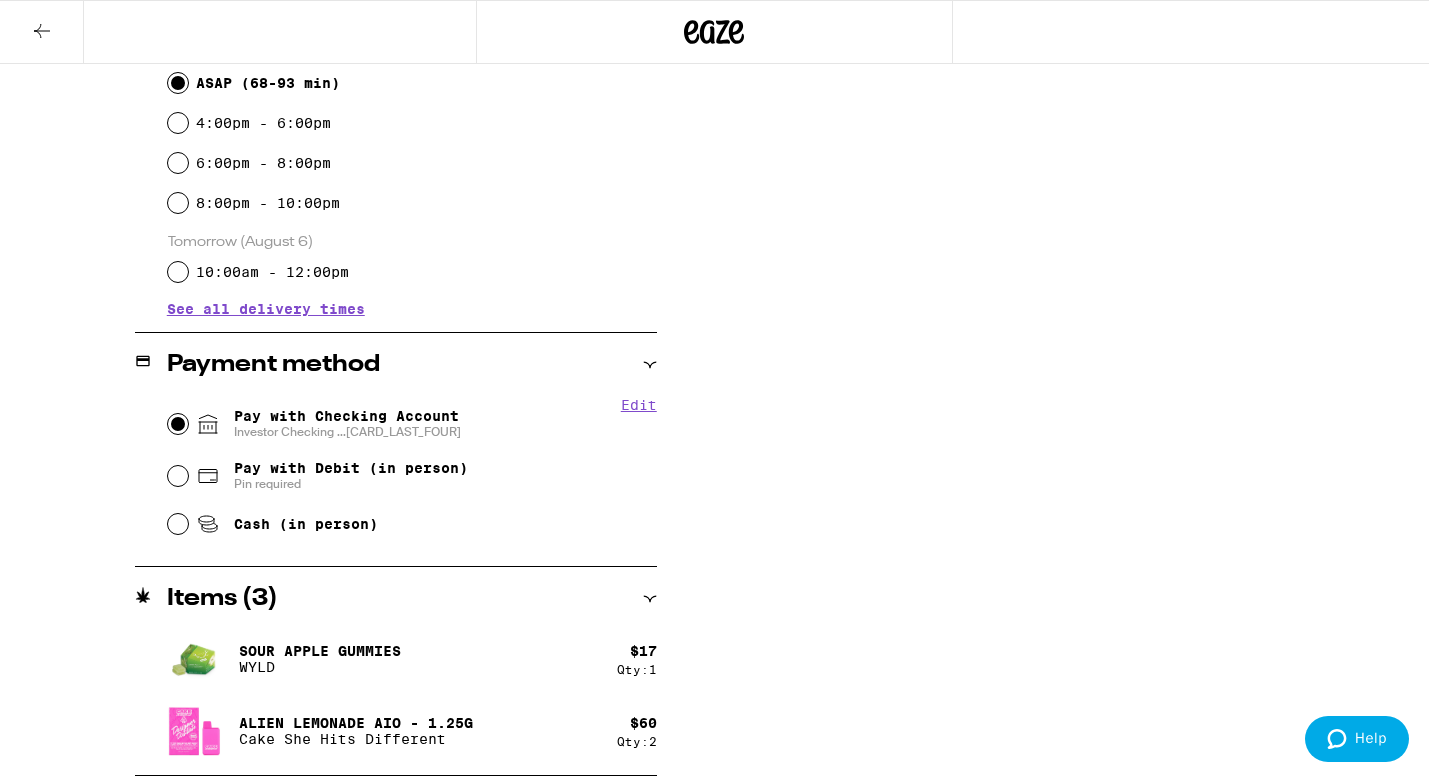 click on "Pay with Checking Account Investor Checking ...[CARD_LAST_FOUR]" at bounding box center (178, 424) 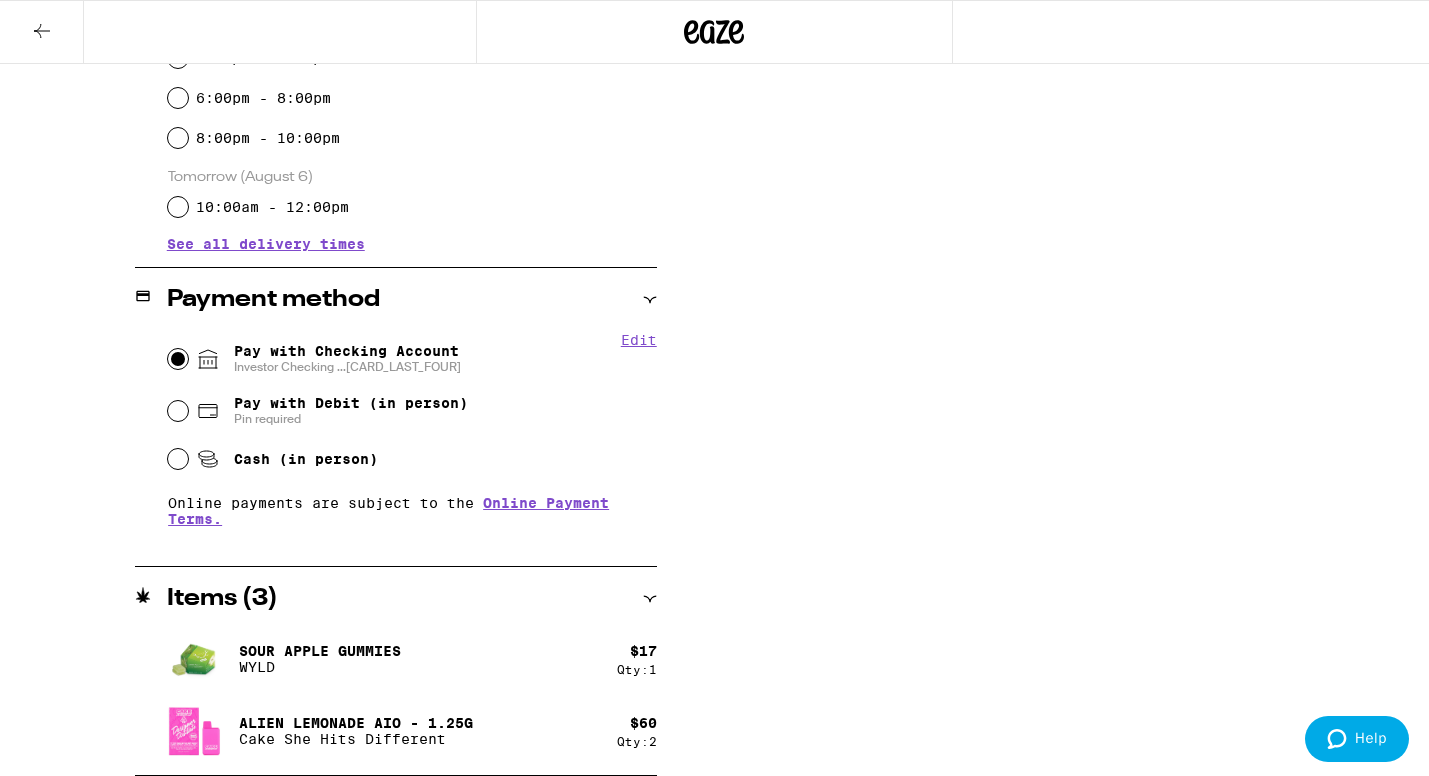 scroll, scrollTop: 0, scrollLeft: 0, axis: both 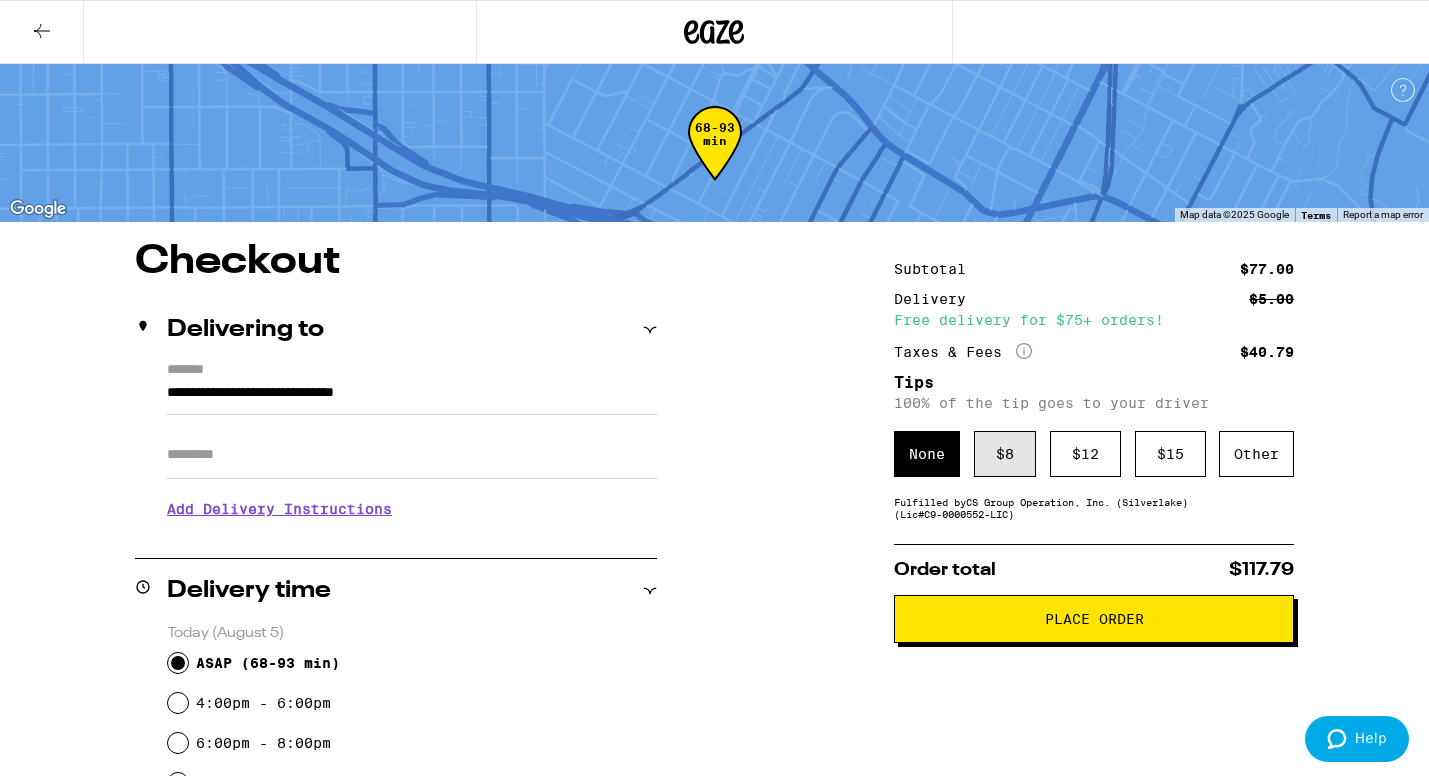 click on "$ 8" at bounding box center [1005, 454] 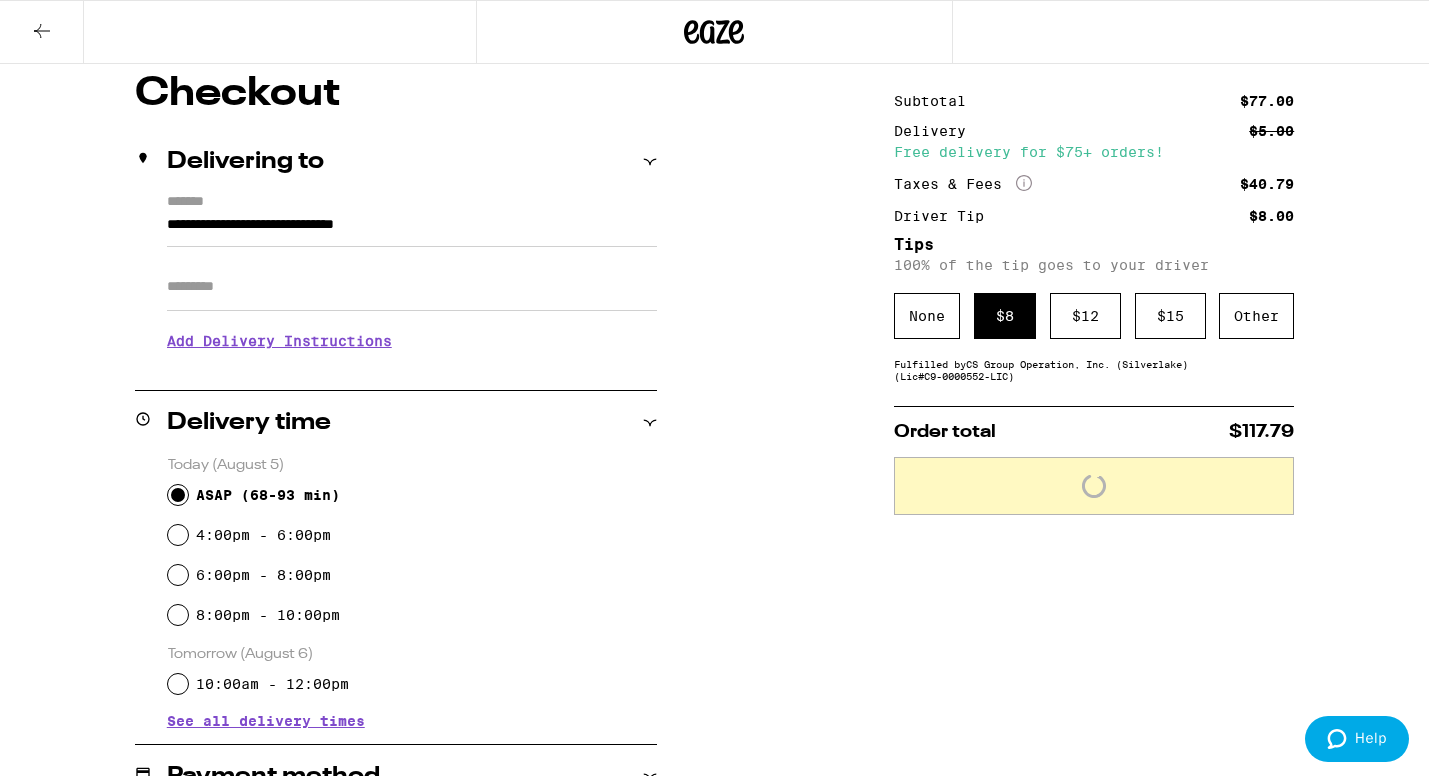 scroll, scrollTop: 180, scrollLeft: 0, axis: vertical 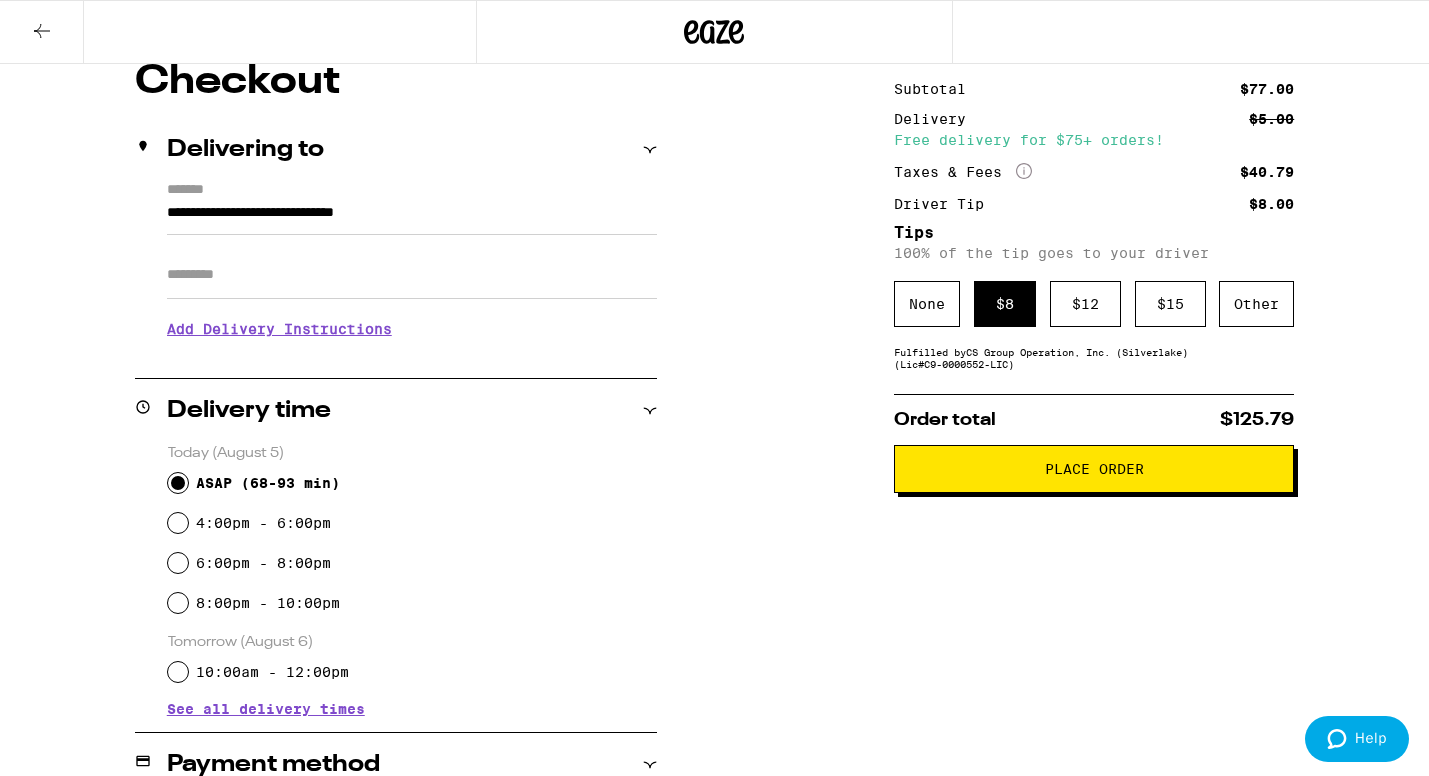 click on "Place Order" at bounding box center [1094, 469] 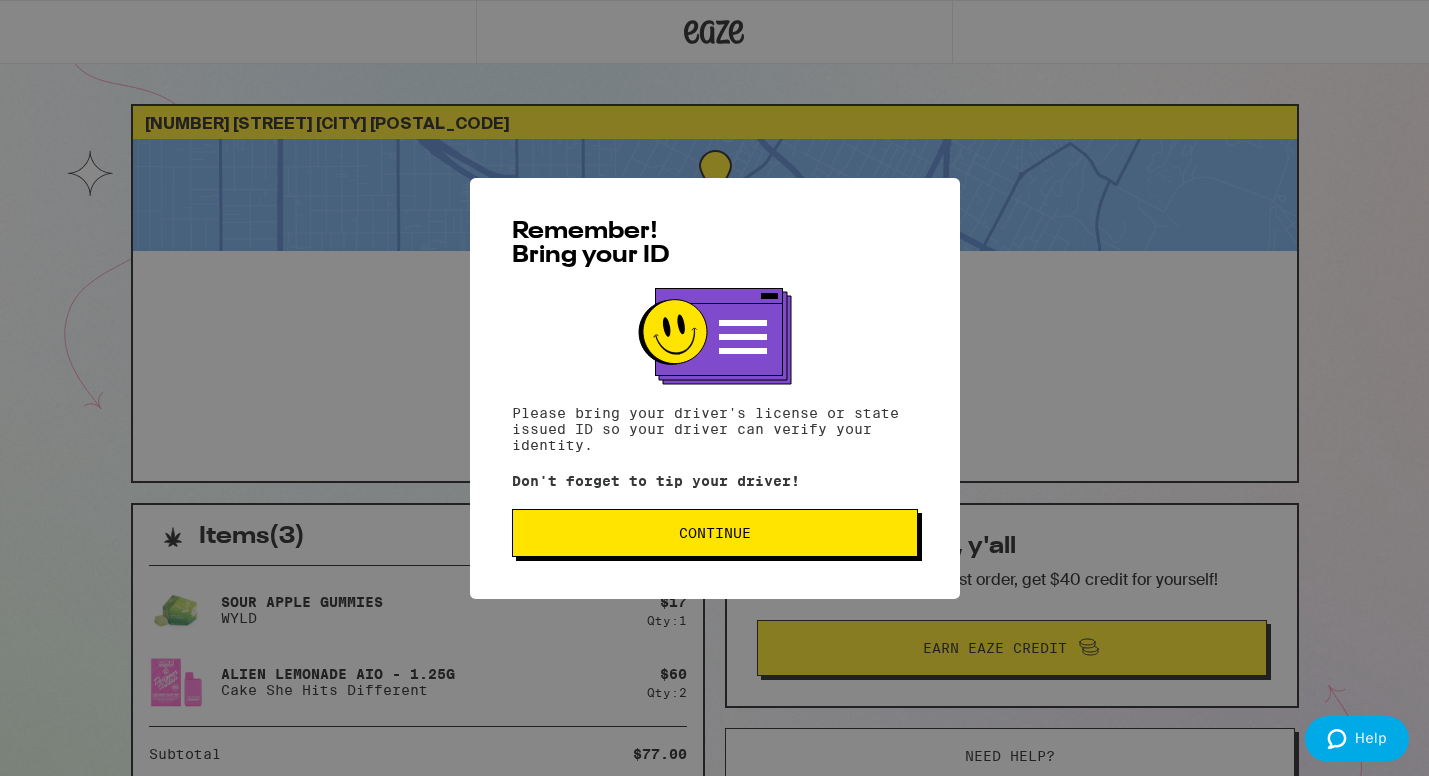 click on "Remember! Bring your ID  Please bring your driver's license or state issued ID so your driver can verify your identity. Don't forget to tip your driver! Continue" at bounding box center (715, 388) 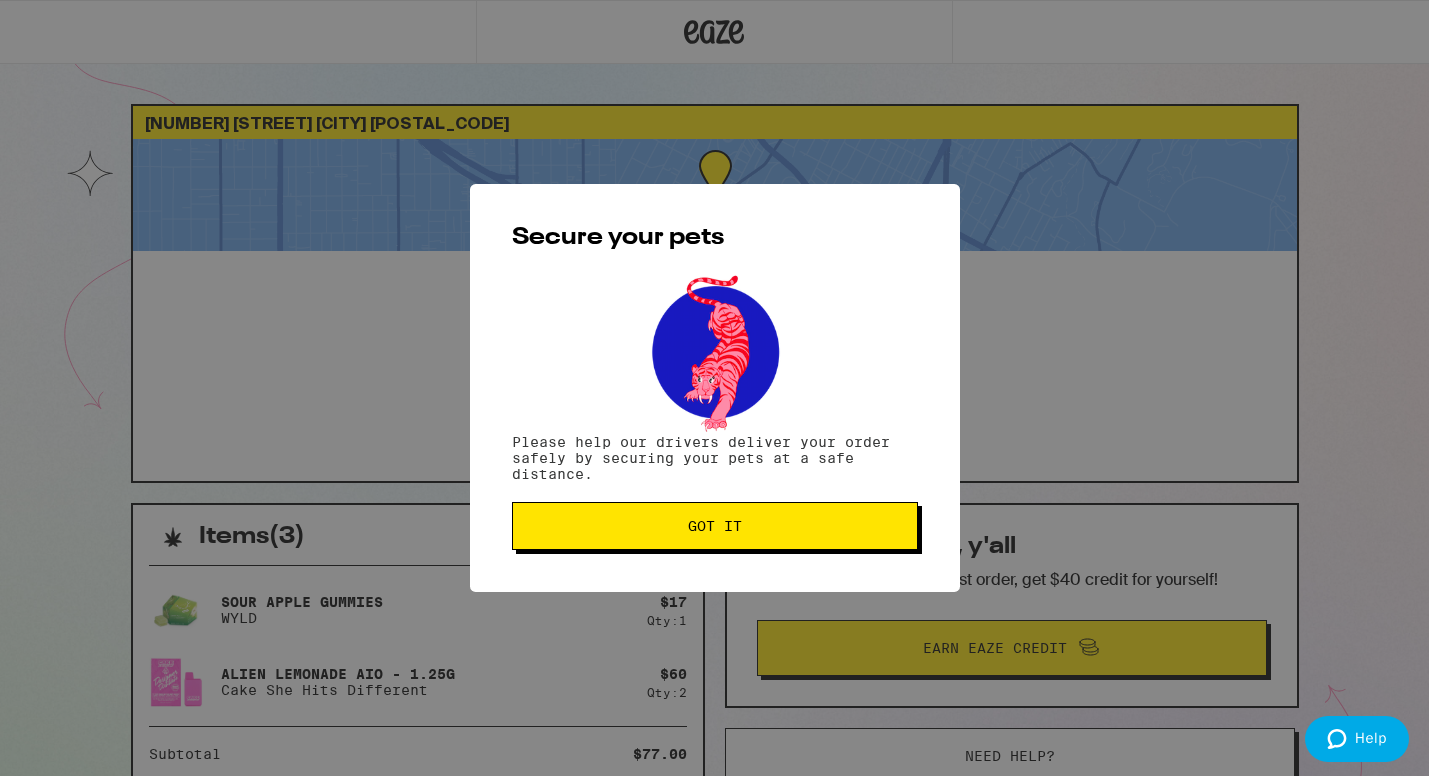 click on "Got it" at bounding box center [715, 526] 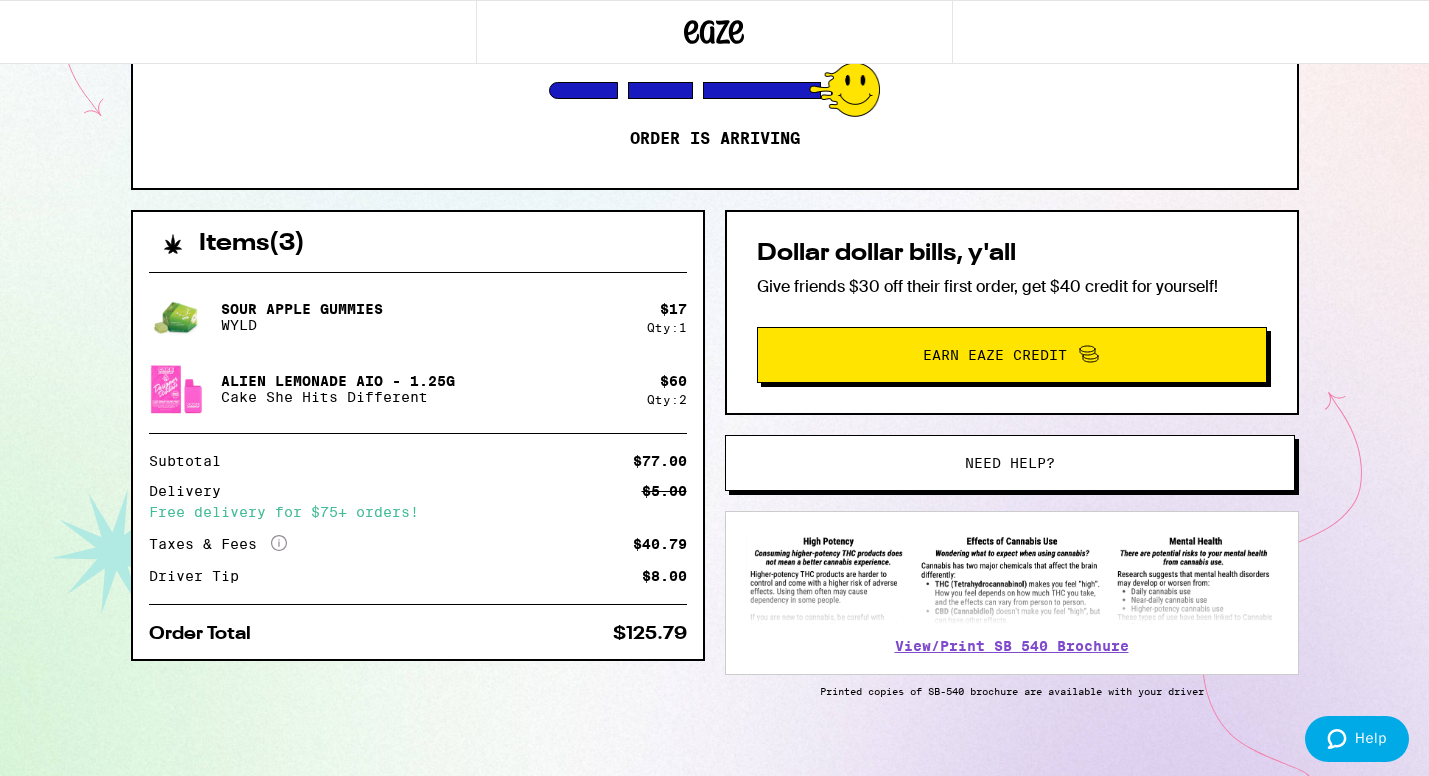 scroll, scrollTop: 290, scrollLeft: 0, axis: vertical 